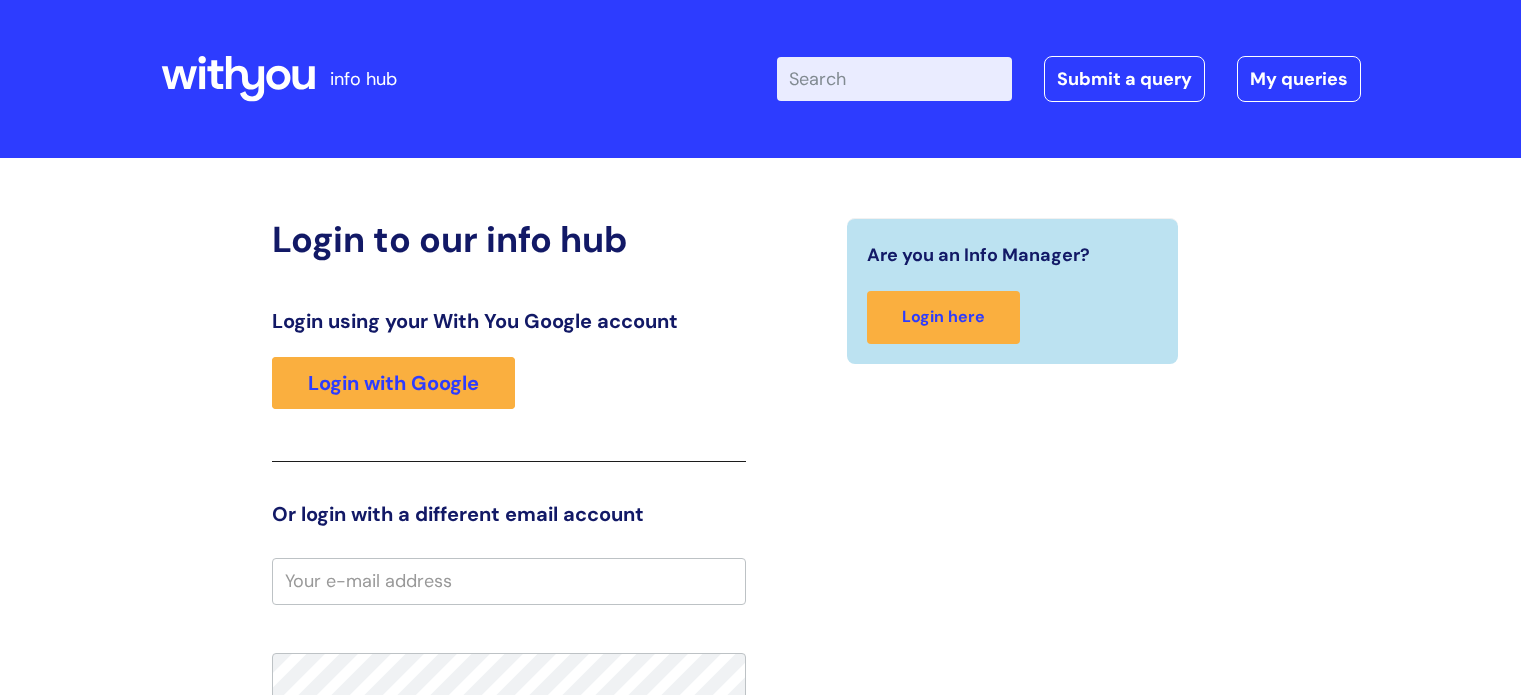 scroll, scrollTop: 0, scrollLeft: 0, axis: both 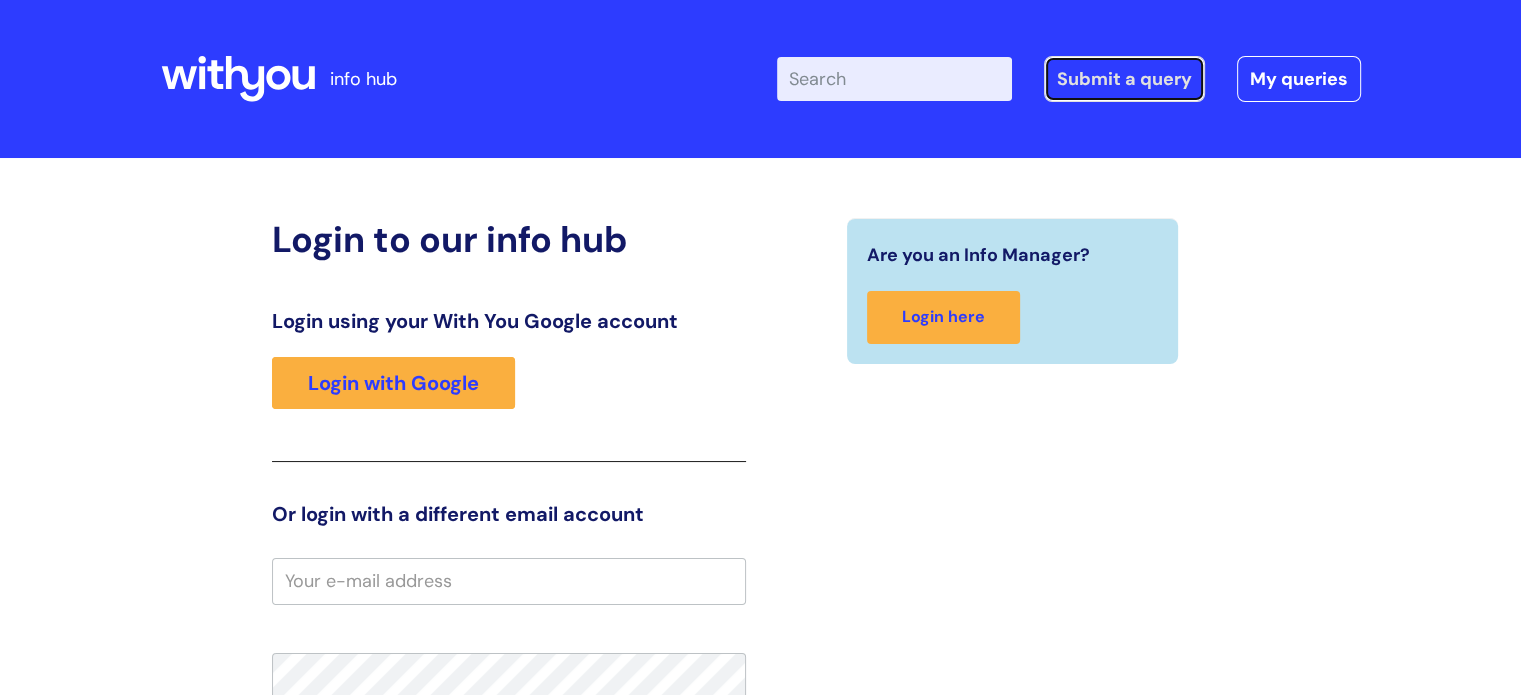 click on "Submit a query" at bounding box center [1124, 79] 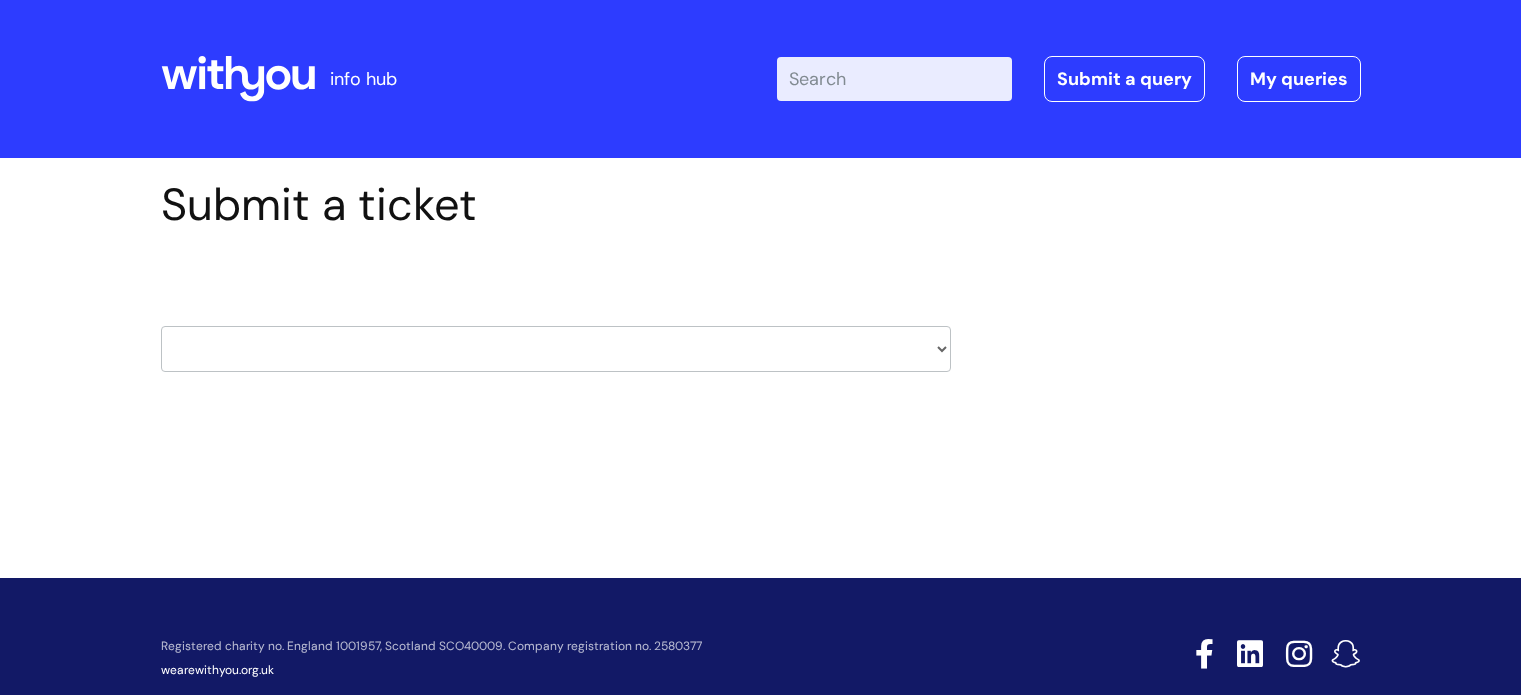 scroll, scrollTop: 0, scrollLeft: 0, axis: both 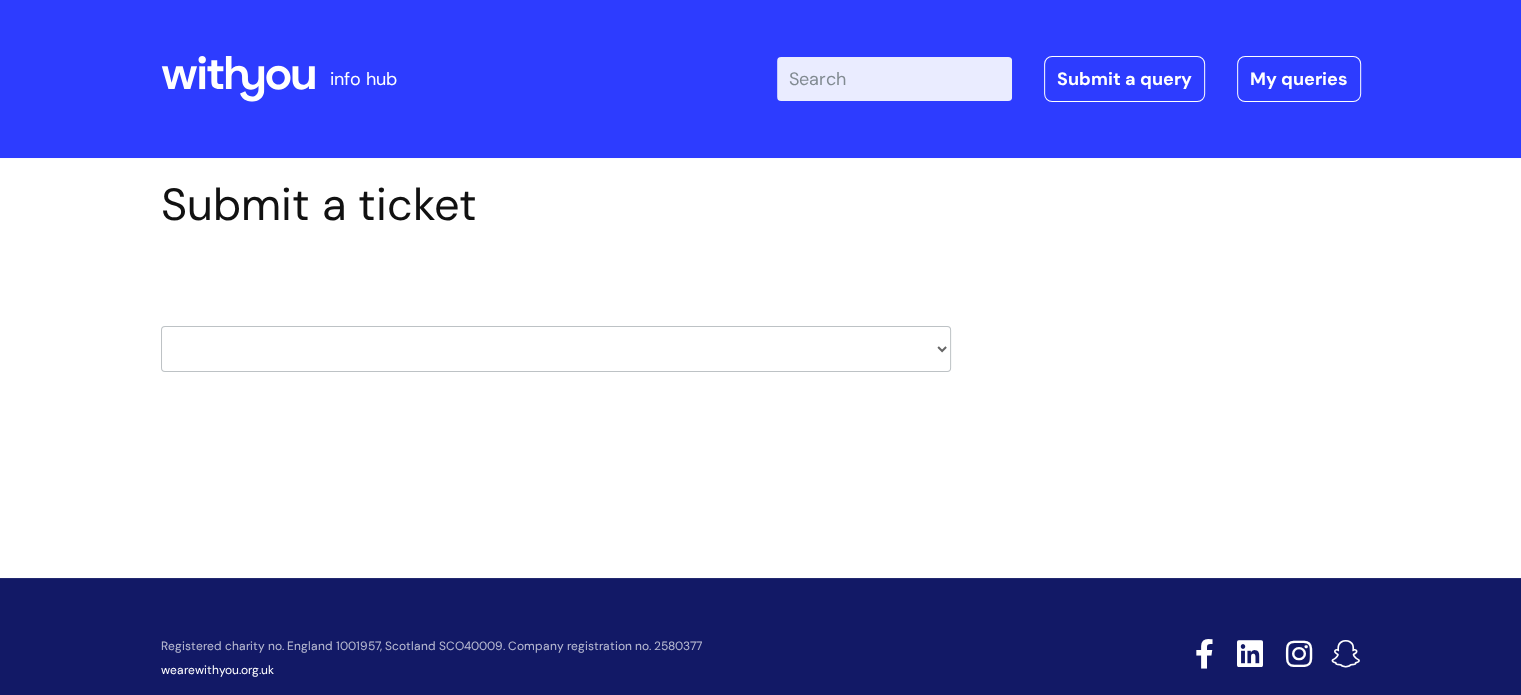 click on "HR / People
IT and Support
Clinical Drug Alerts
Finance Accounts
Data Support Team
Data Protection
External Communications
Learning and Development
Information Requests & Reports - Data Analysts
Insurance
Internal Communications
Pensions
Surrey NHS Talking Therapies
Payroll
Safeguarding" at bounding box center [556, 349] 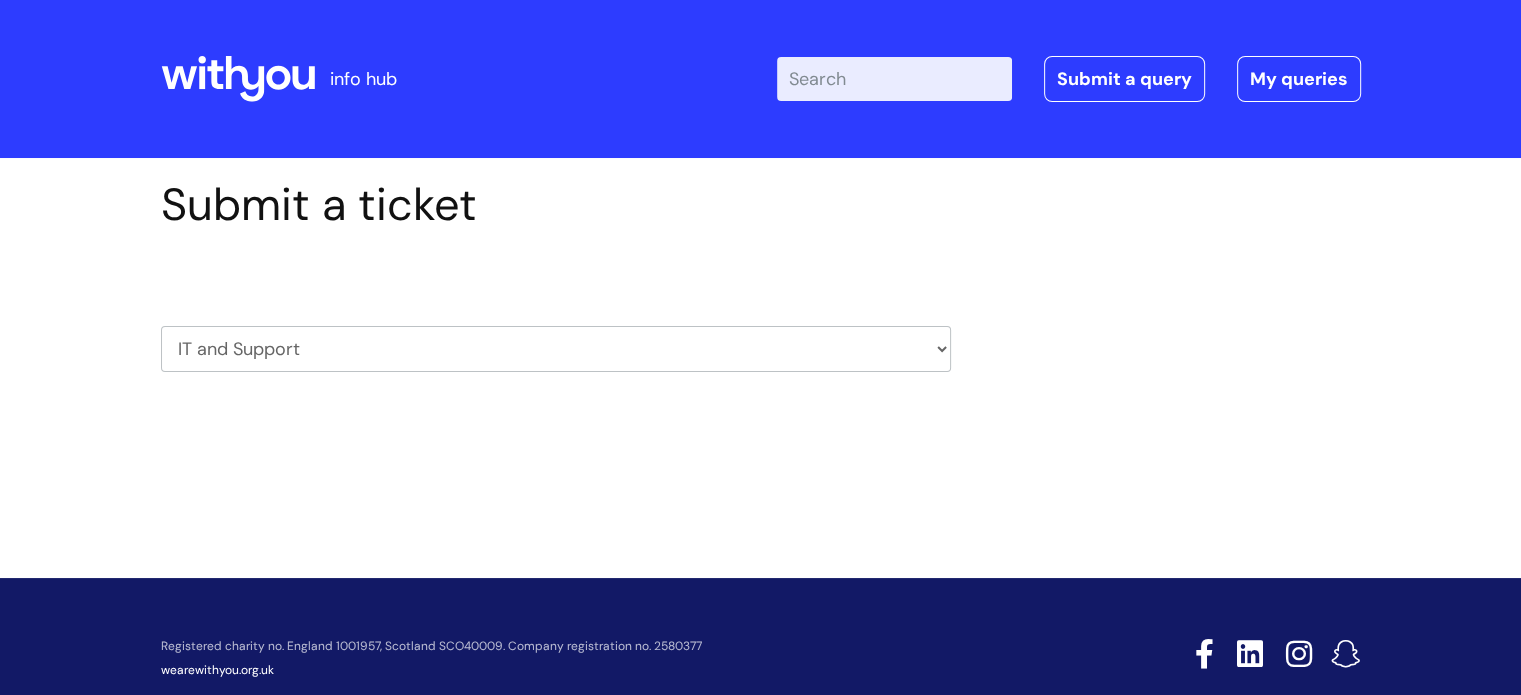 click on "HR / People
IT and Support
Clinical Drug Alerts
Finance Accounts
Data Support Team
Data Protection
External Communications
Learning and Development
Information Requests & Reports - Data Analysts
Insurance
Internal Communications
Pensions
Surrey NHS Talking Therapies
Payroll
Safeguarding" at bounding box center [556, 349] 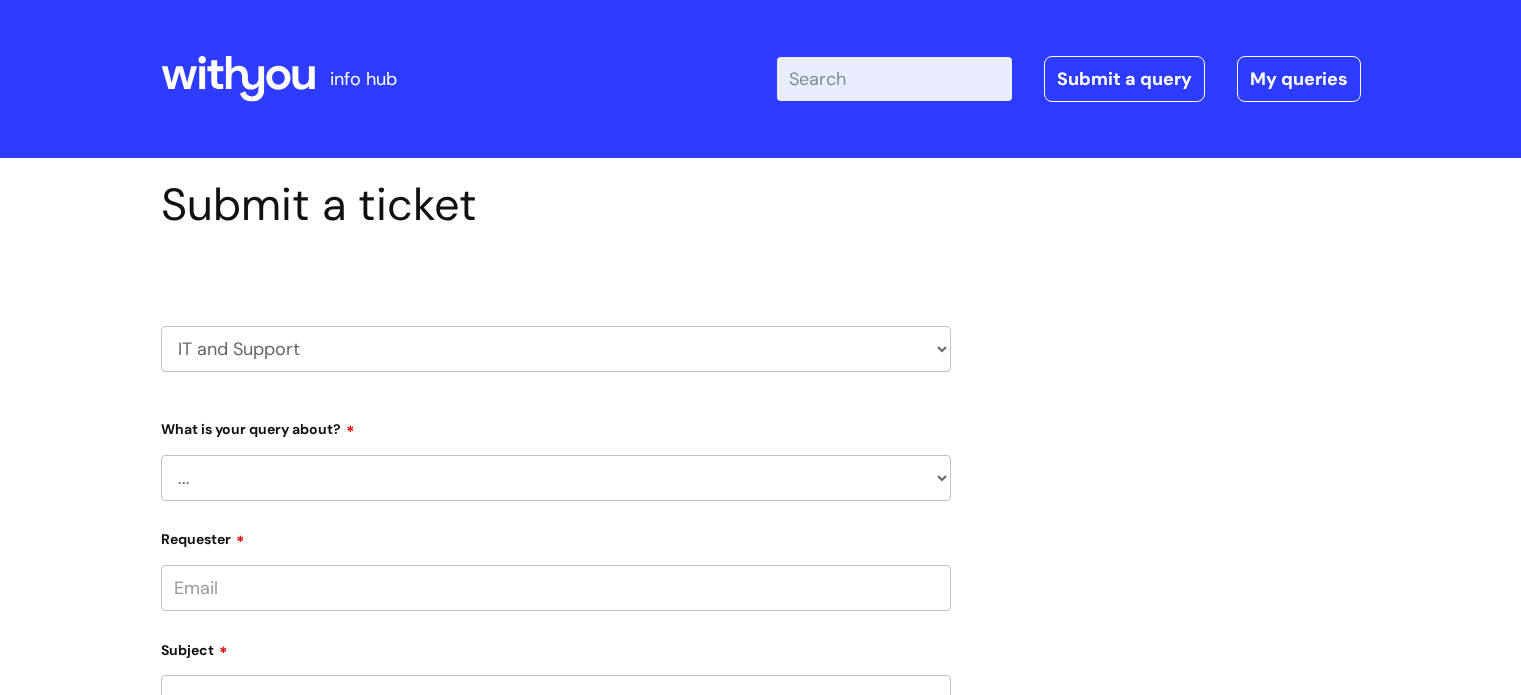 scroll, scrollTop: 0, scrollLeft: 0, axis: both 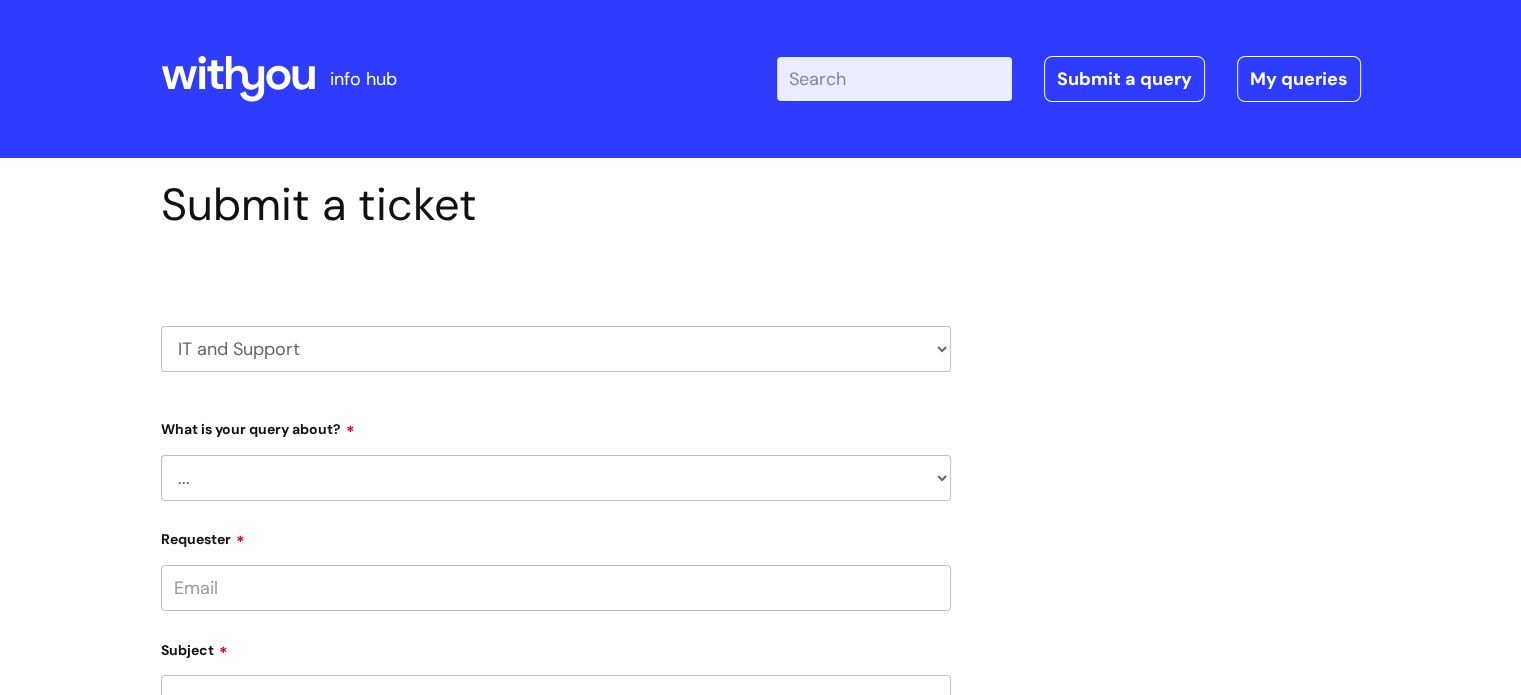 click on "...
Mobile Phone Reset & MFA
Accounts, Starters and Leavers
IT Hardware issue
I need help logging in
Printing & Scanning
Something Else
System/software" at bounding box center (556, 478) 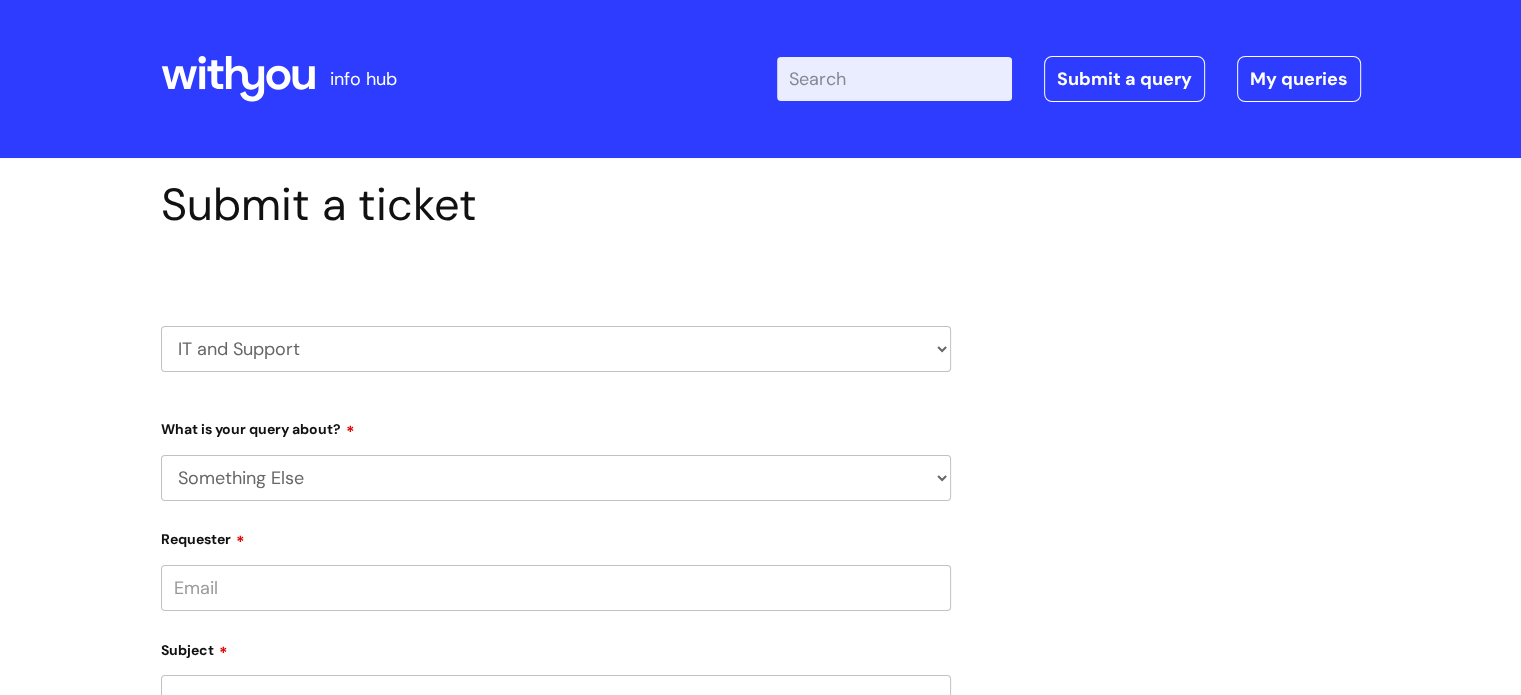 click on "...
Mobile Phone Reset & MFA
Accounts, Starters and Leavers
IT Hardware issue
I need help logging in
Printing & Scanning
Something Else
System/software" at bounding box center [556, 478] 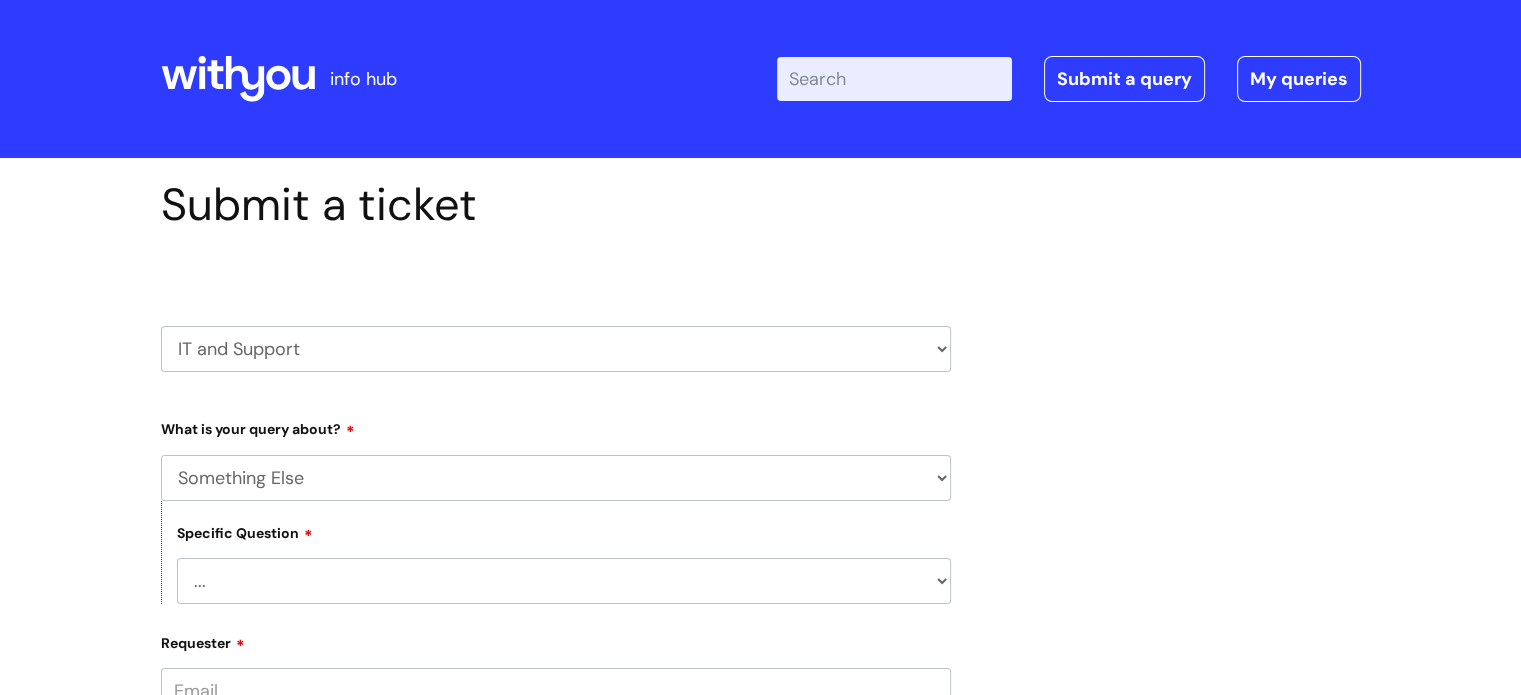 click on "... My problem is not listed" at bounding box center (564, 581) 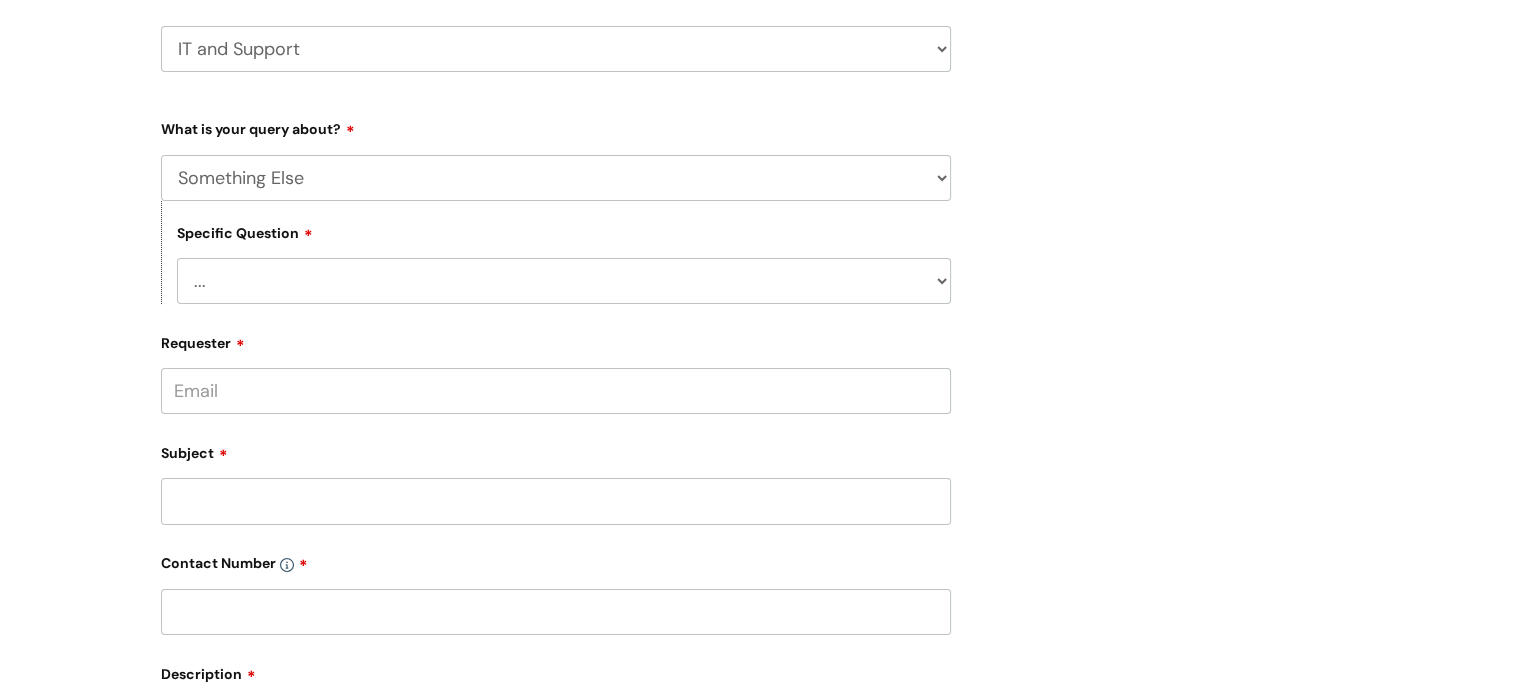 click on "... My problem is not listed" at bounding box center (564, 281) 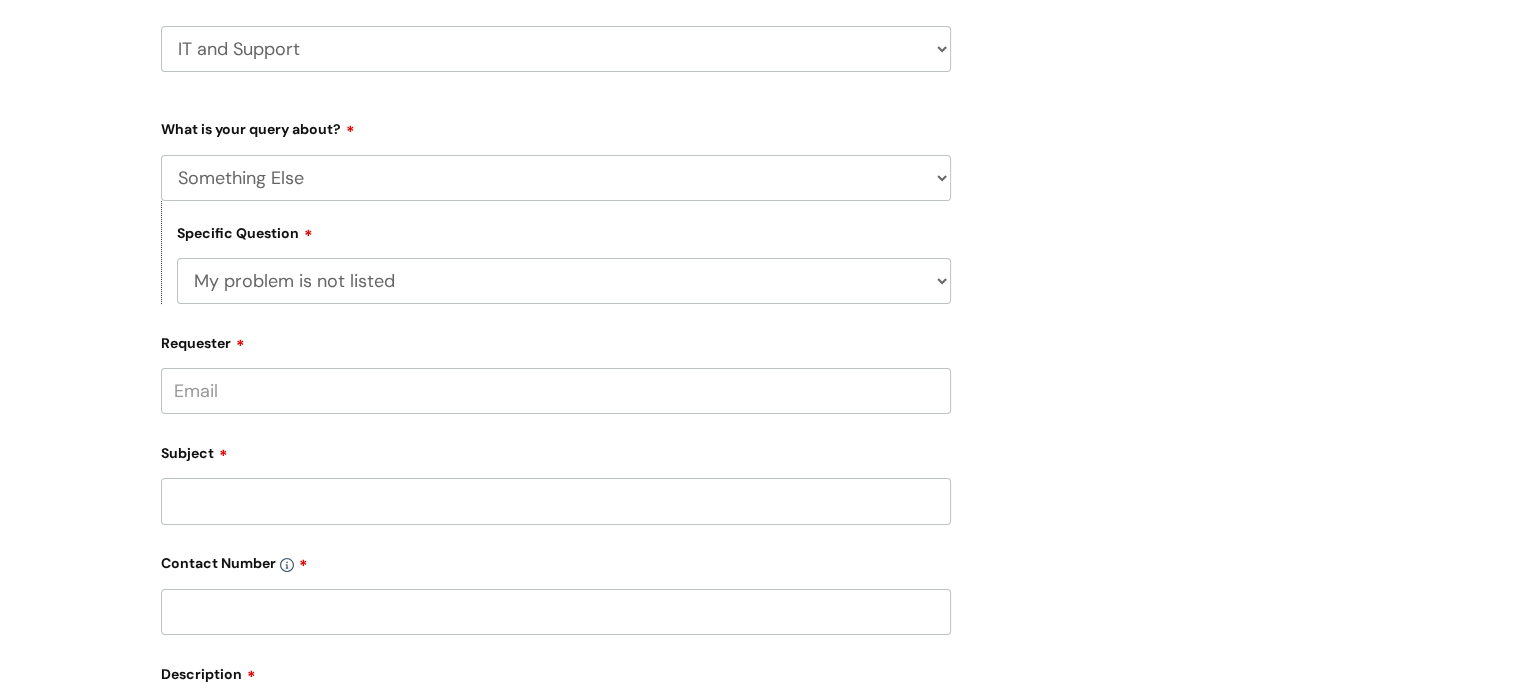 click on "... My problem is not listed" at bounding box center [564, 281] 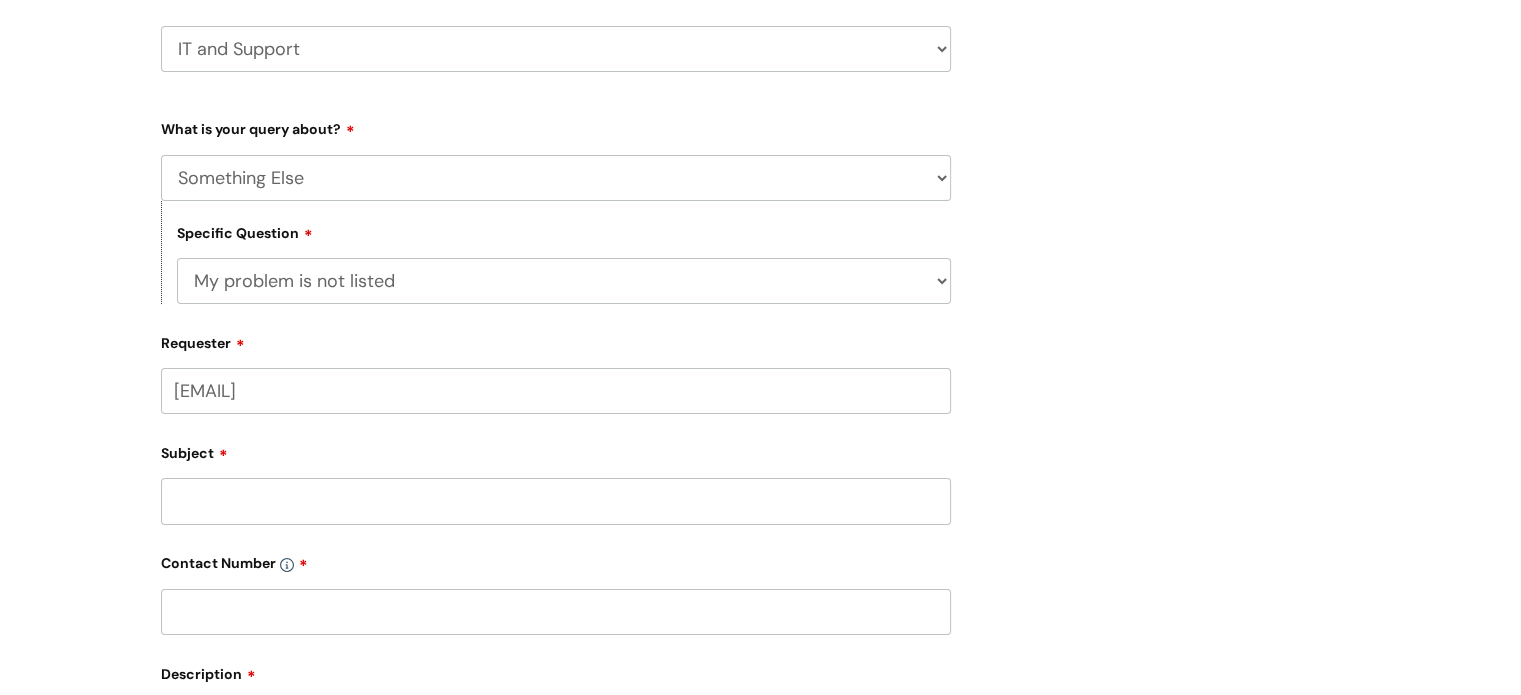 type on "[EMAIL]" 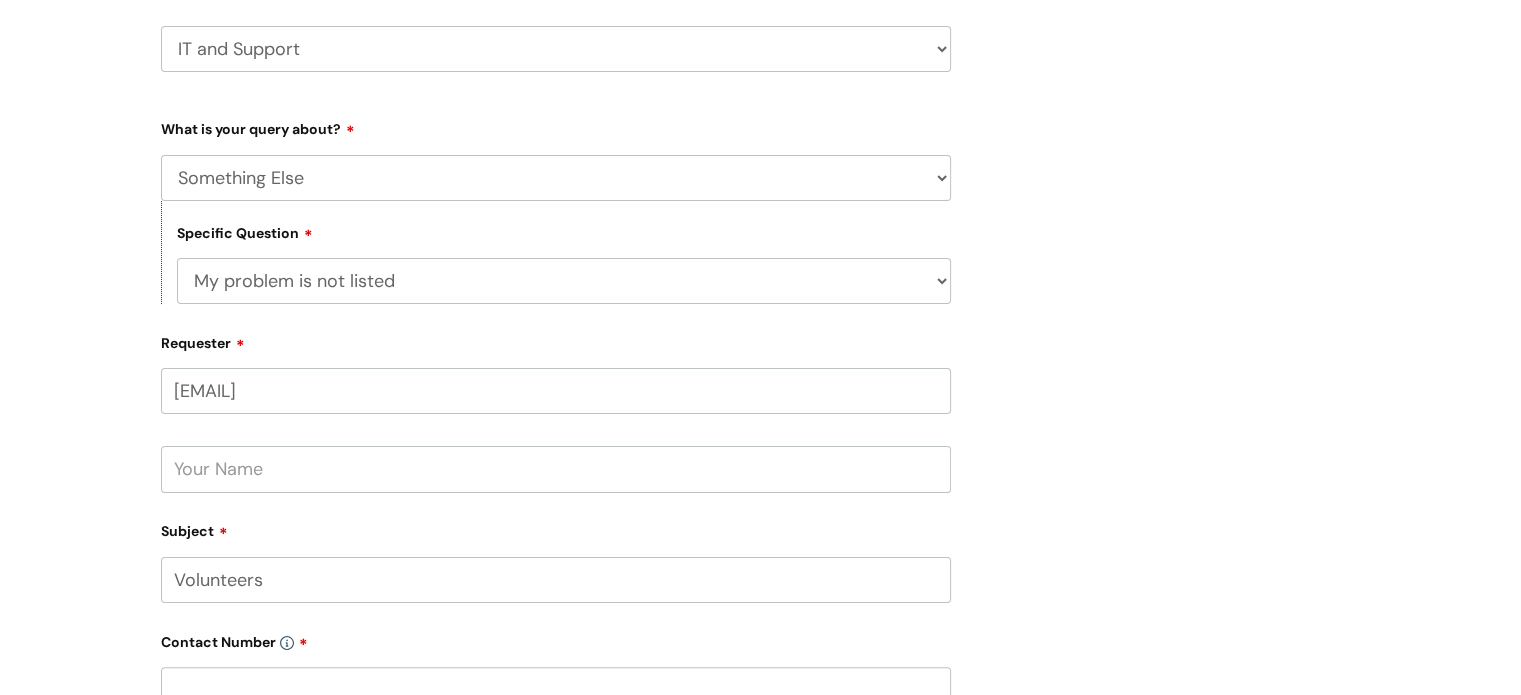 type on "Volunteers" 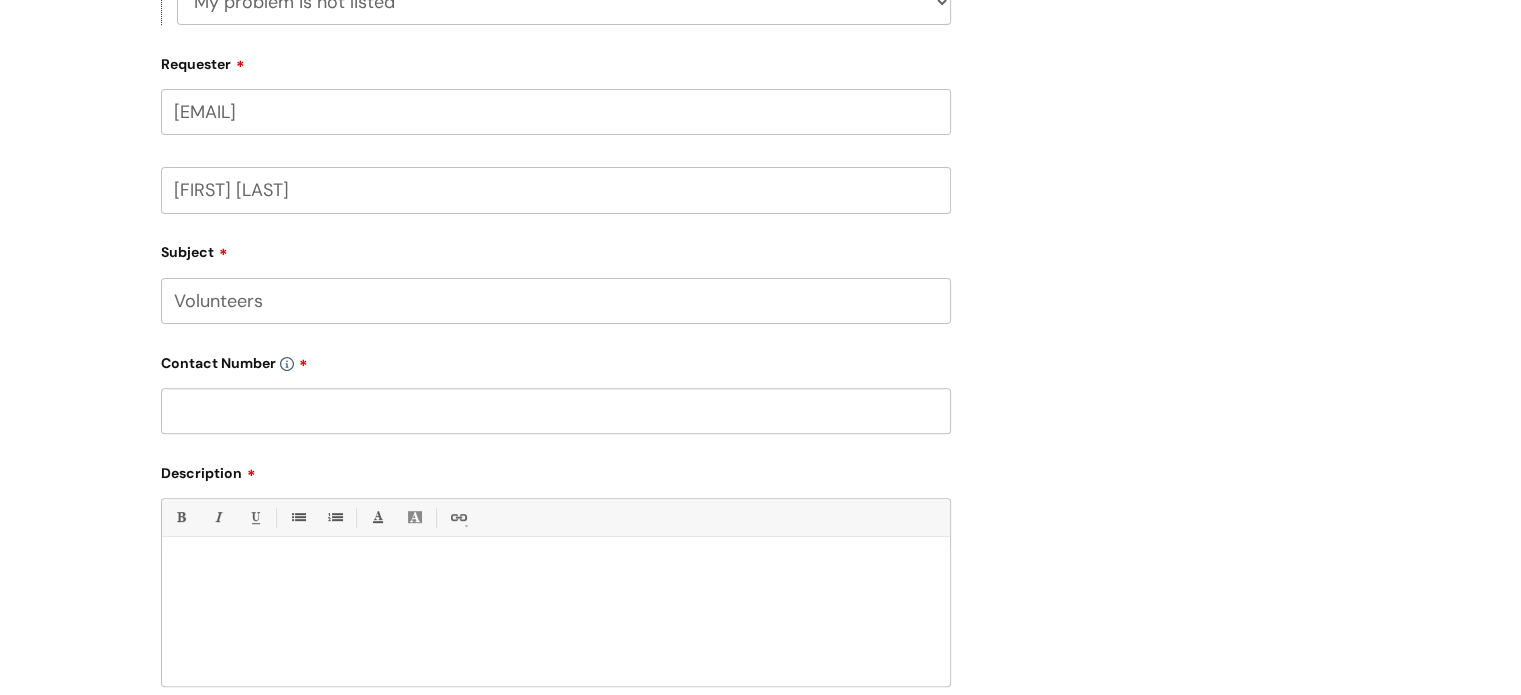 scroll, scrollTop: 600, scrollLeft: 0, axis: vertical 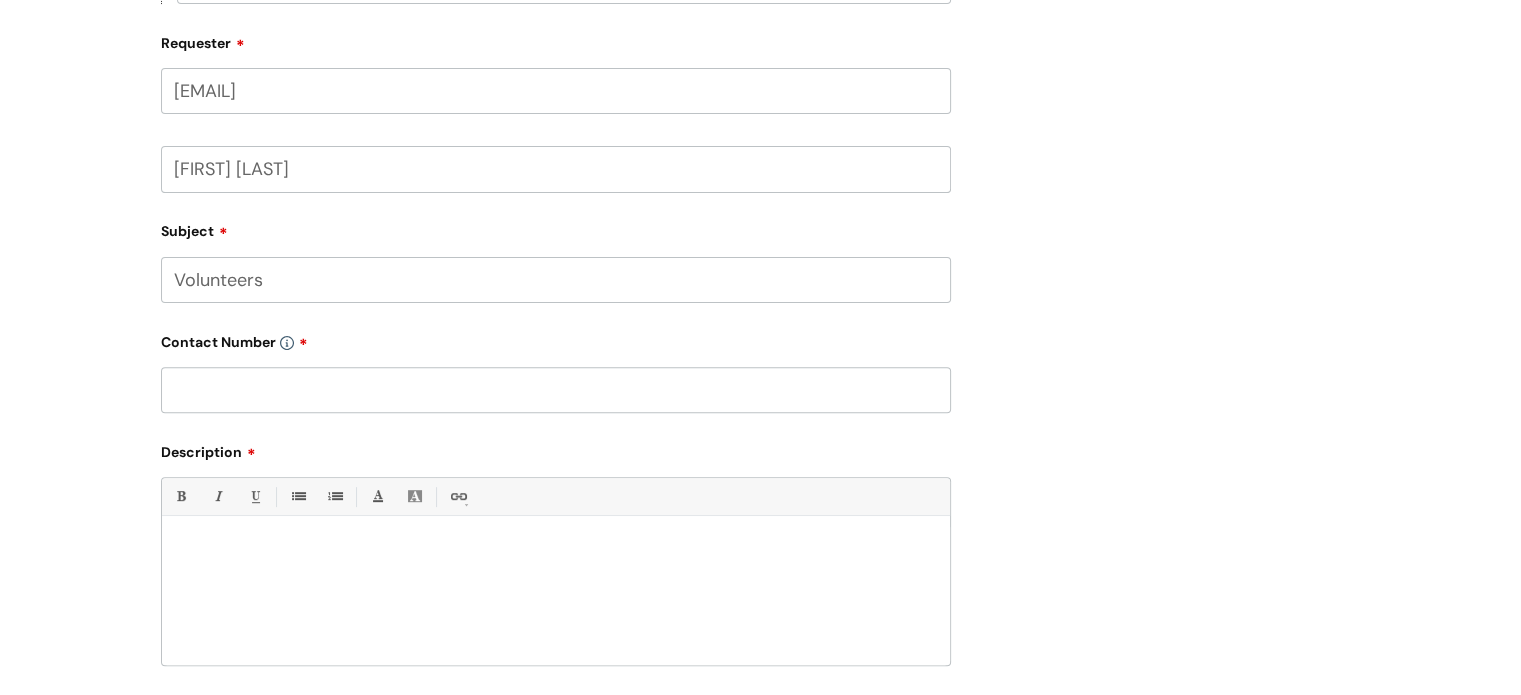 type on "[FIRST] [LAST]" 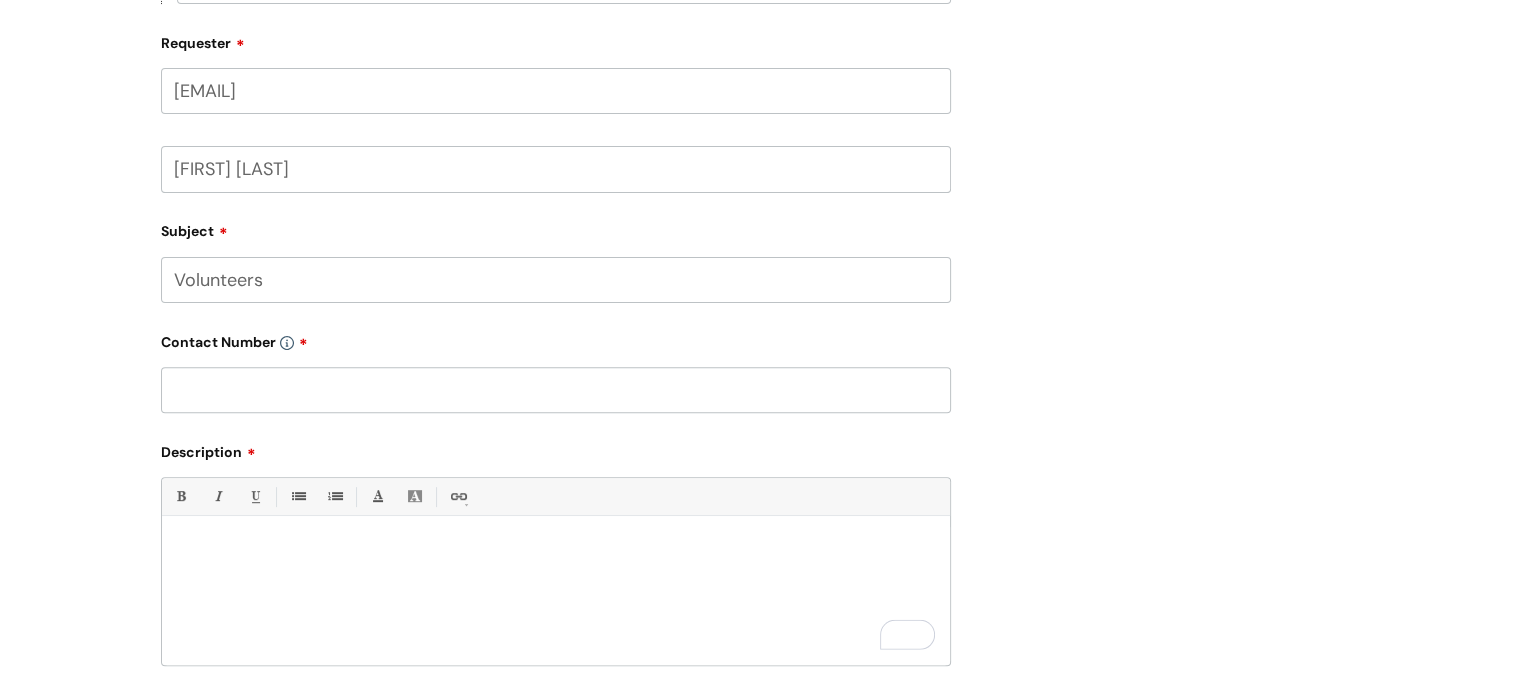 paste 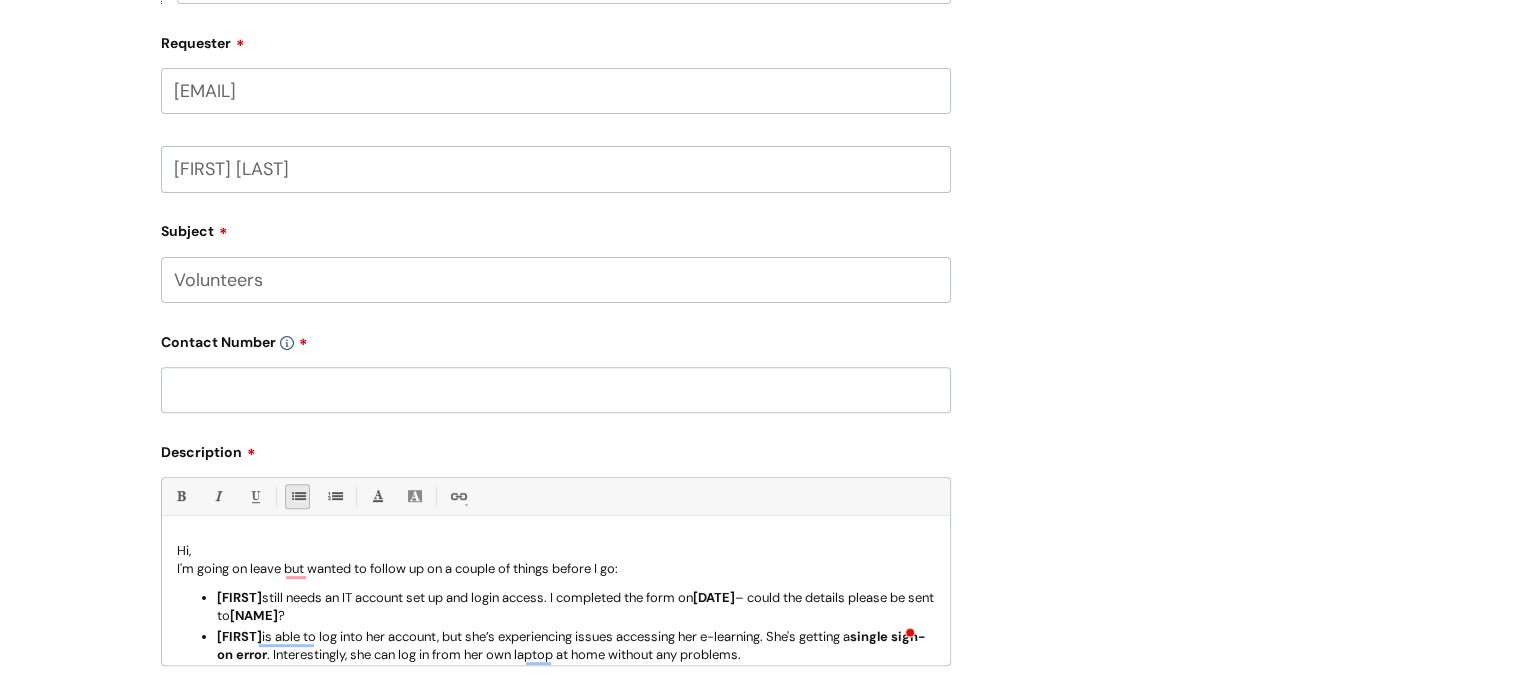 click at bounding box center (556, 390) 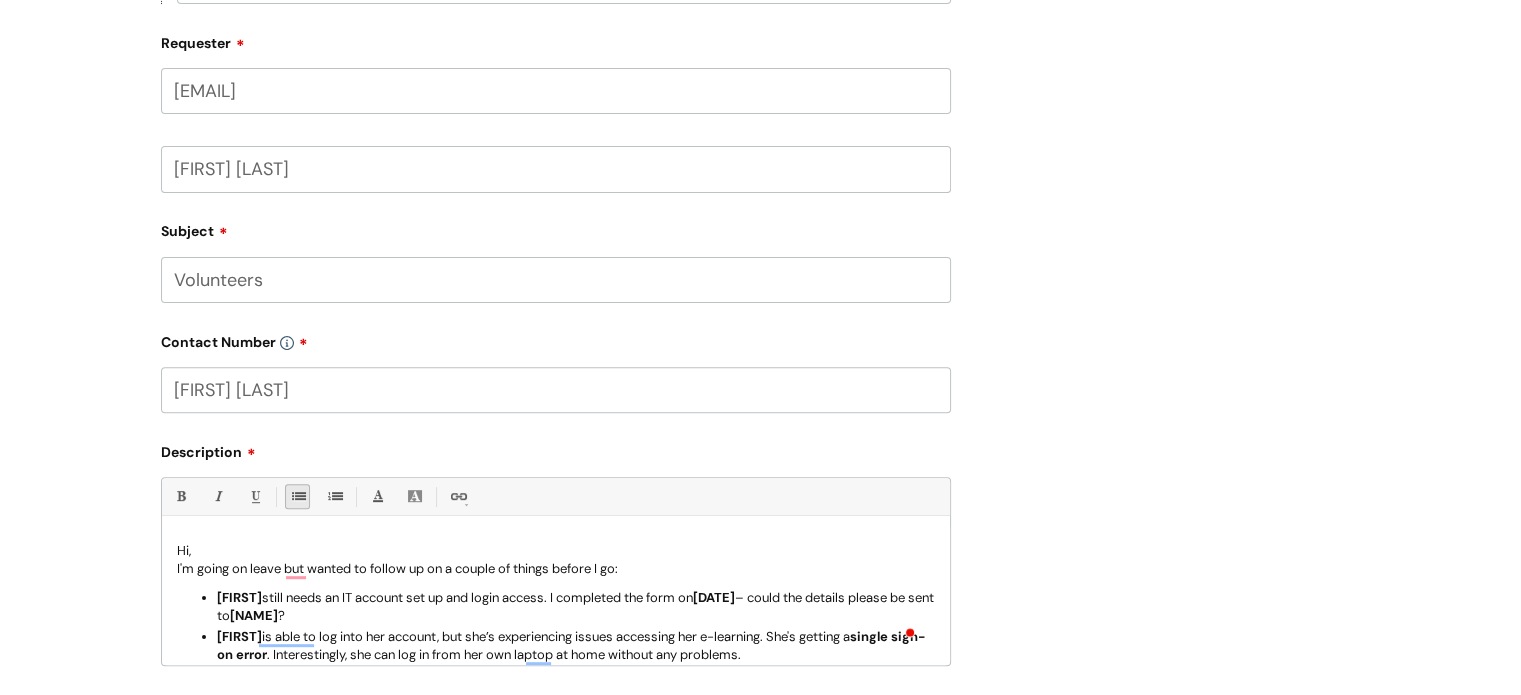 scroll, scrollTop: 14, scrollLeft: 0, axis: vertical 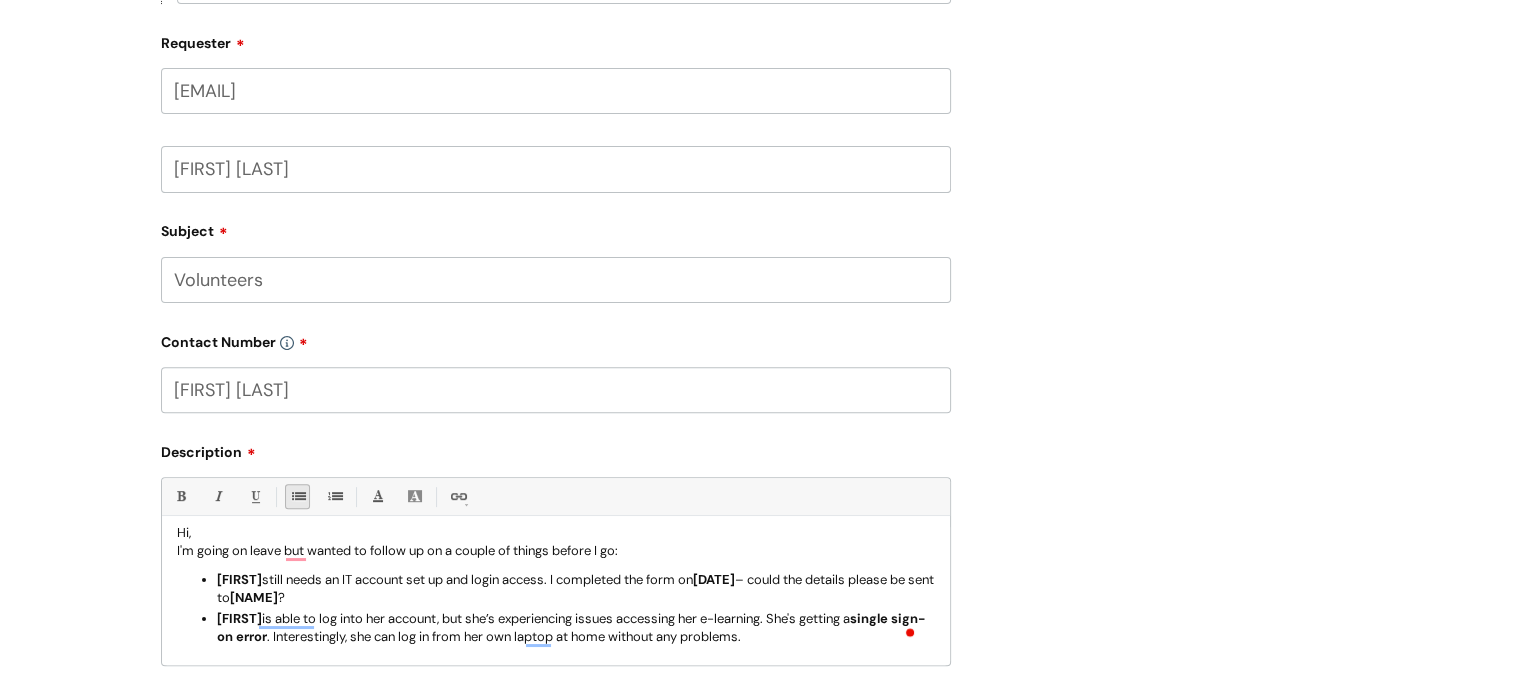 type on "[FIRST] [LAST]" 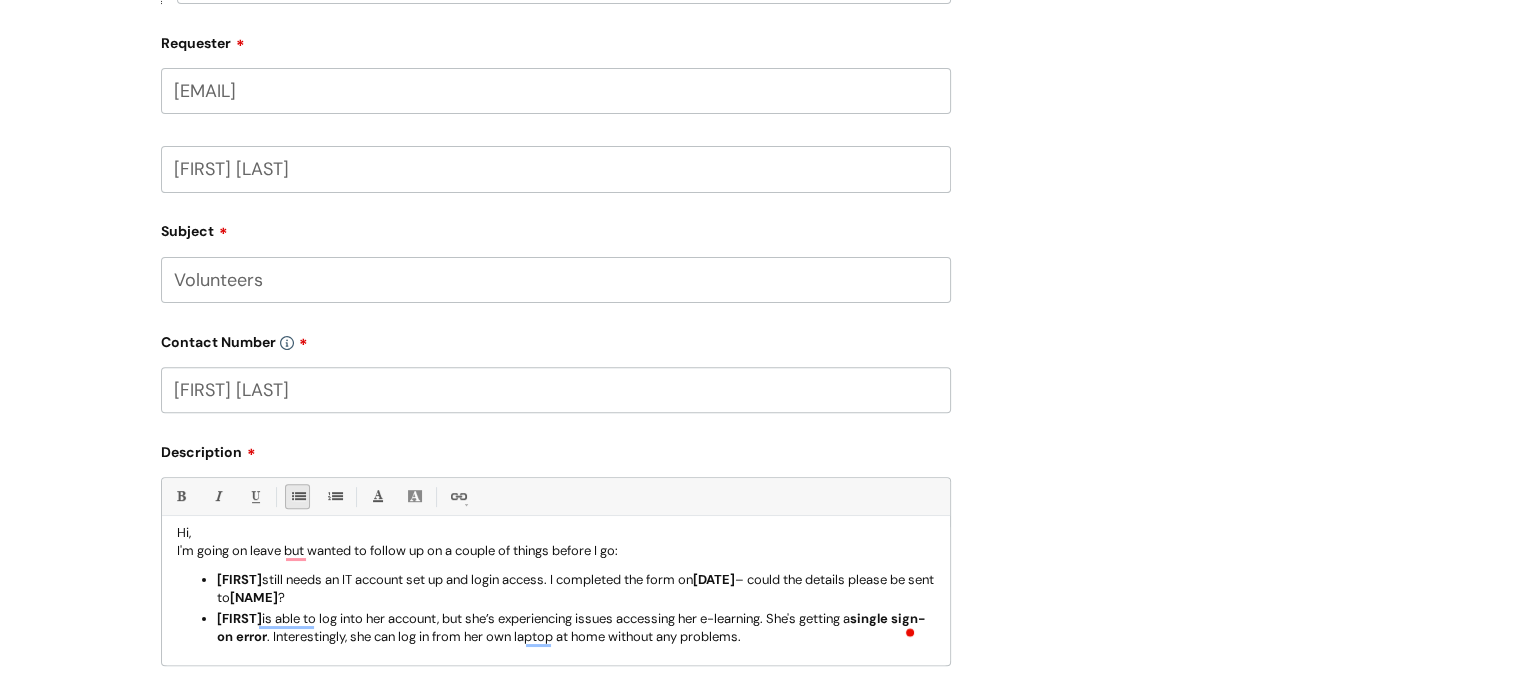 click on "[FIRST]  still needs an IT account set up and login access. I completed the form on  [DATE]  – could the details please be sent to  [FIRST] [LAST] ?" at bounding box center (576, 589) 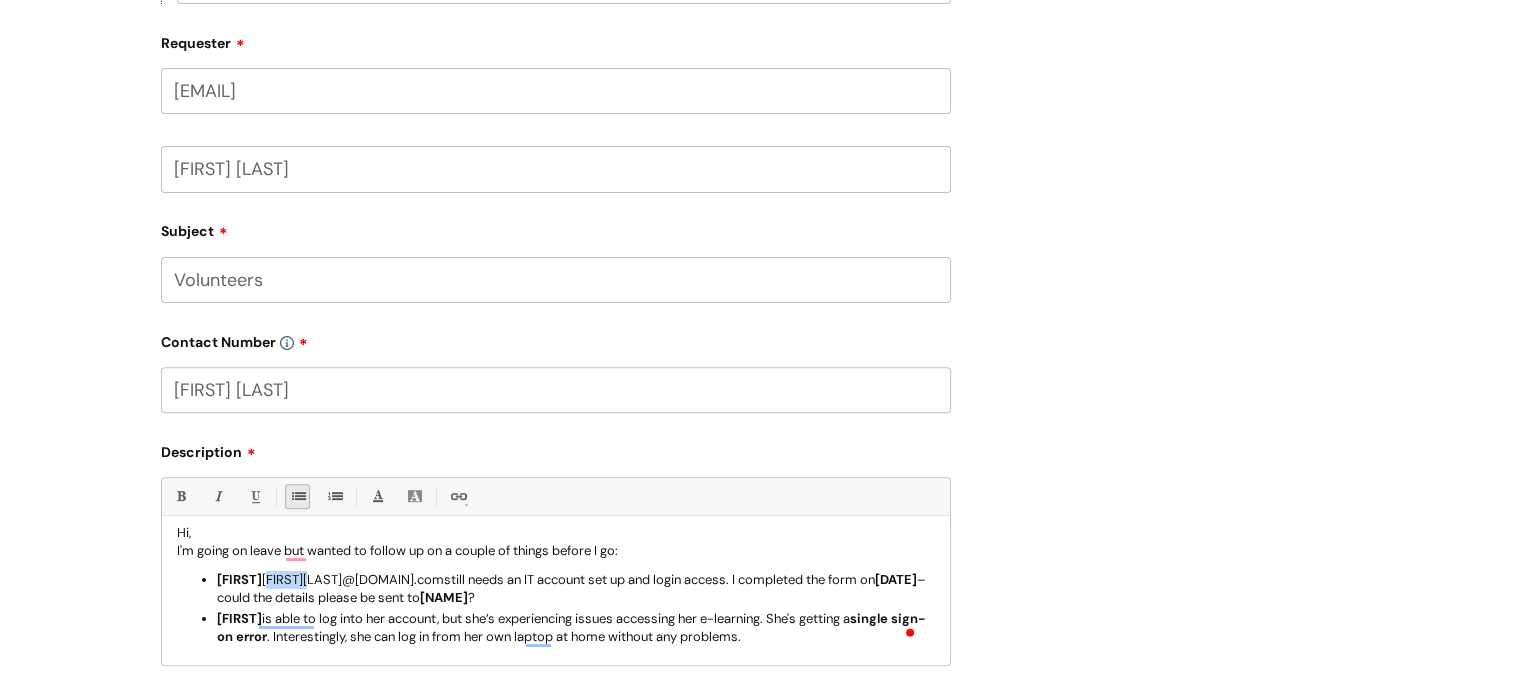 drag, startPoint x: 300, startPoint y: 575, endPoint x: 251, endPoint y: 579, distance: 49.162994 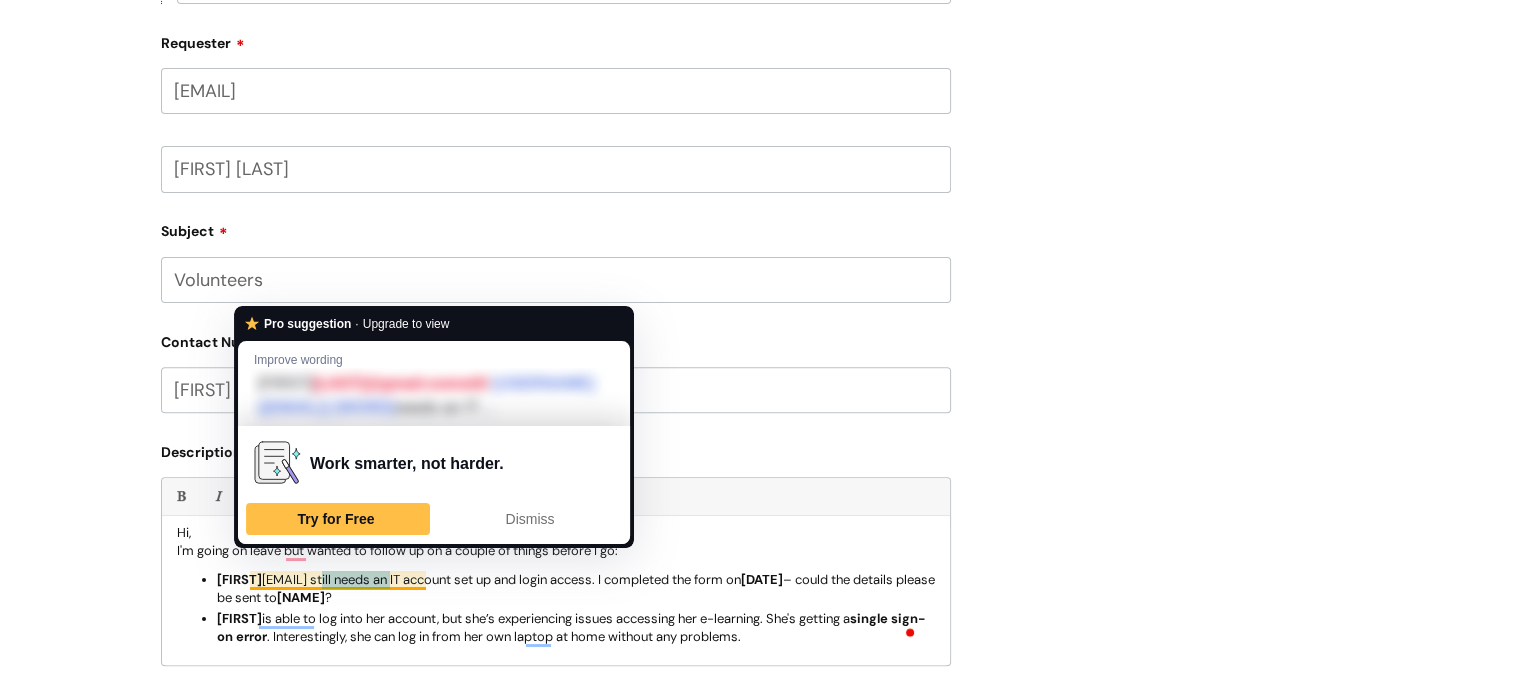 drag, startPoint x: 403, startPoint y: 577, endPoint x: 315, endPoint y: 586, distance: 88.45903 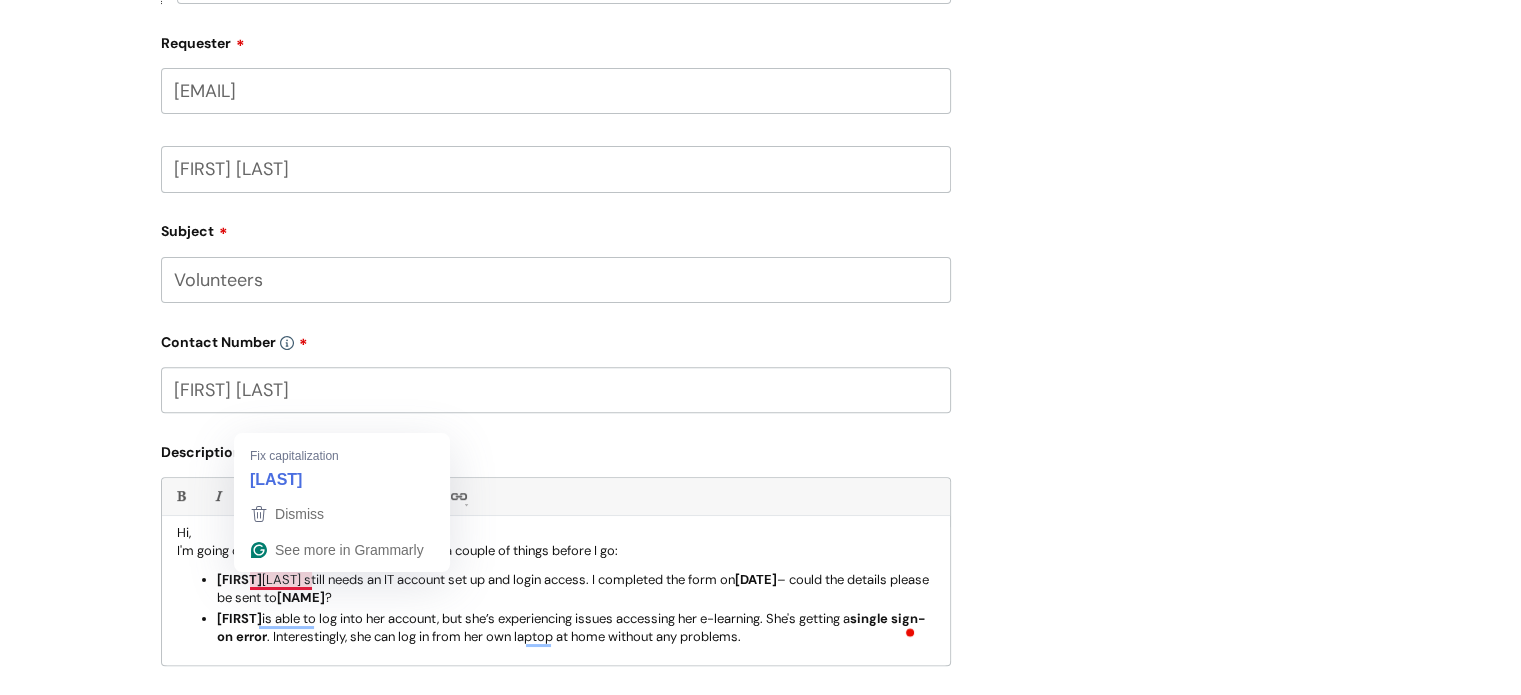 click on "[FIRST]  [LAST] still needs an IT account set up and login access. I completed the form on  [DATE]  – could the details please be sent to  [NAME] ?" at bounding box center (576, 589) 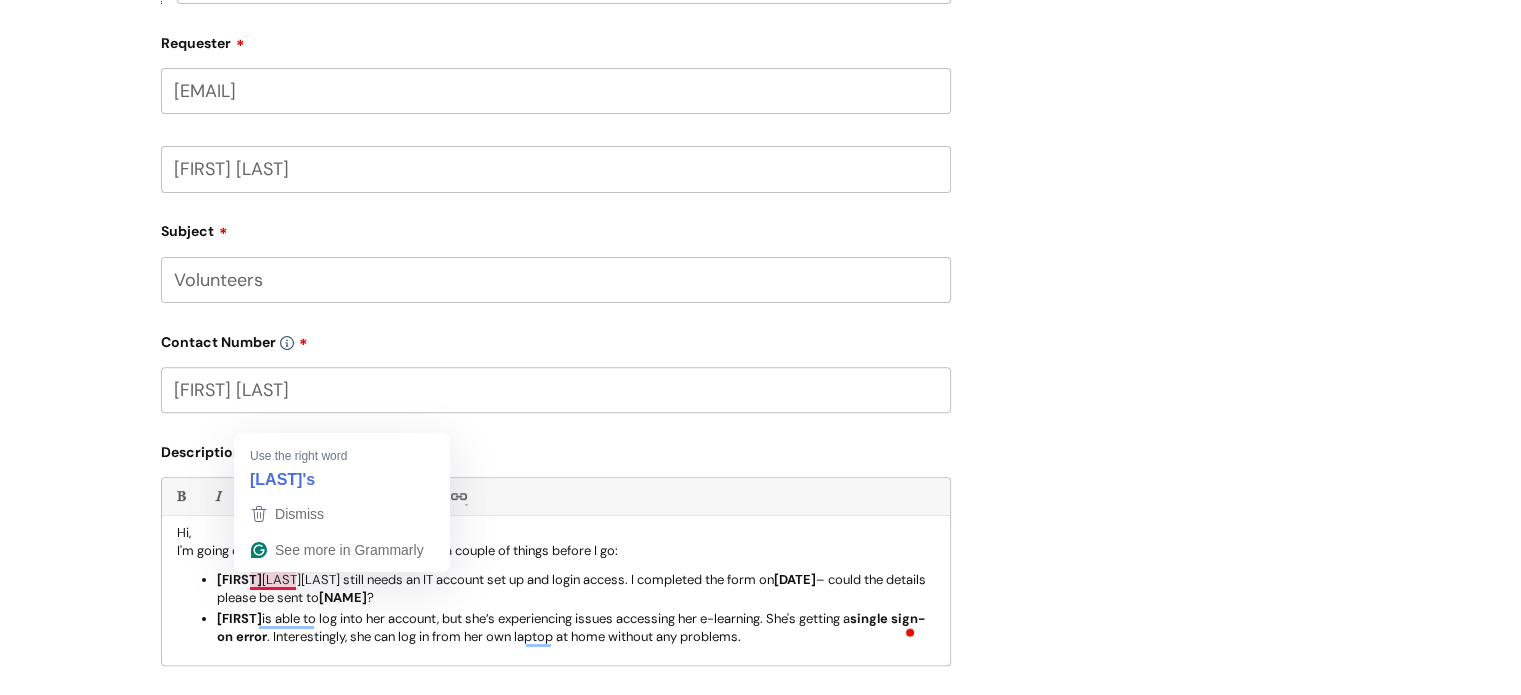 click on "[FIRST]  [LAST] still needs an IT account set up and login access. I completed the form on  [DATE]  – could the details please be sent to  [FIRST] [LAST] ?" at bounding box center (576, 589) 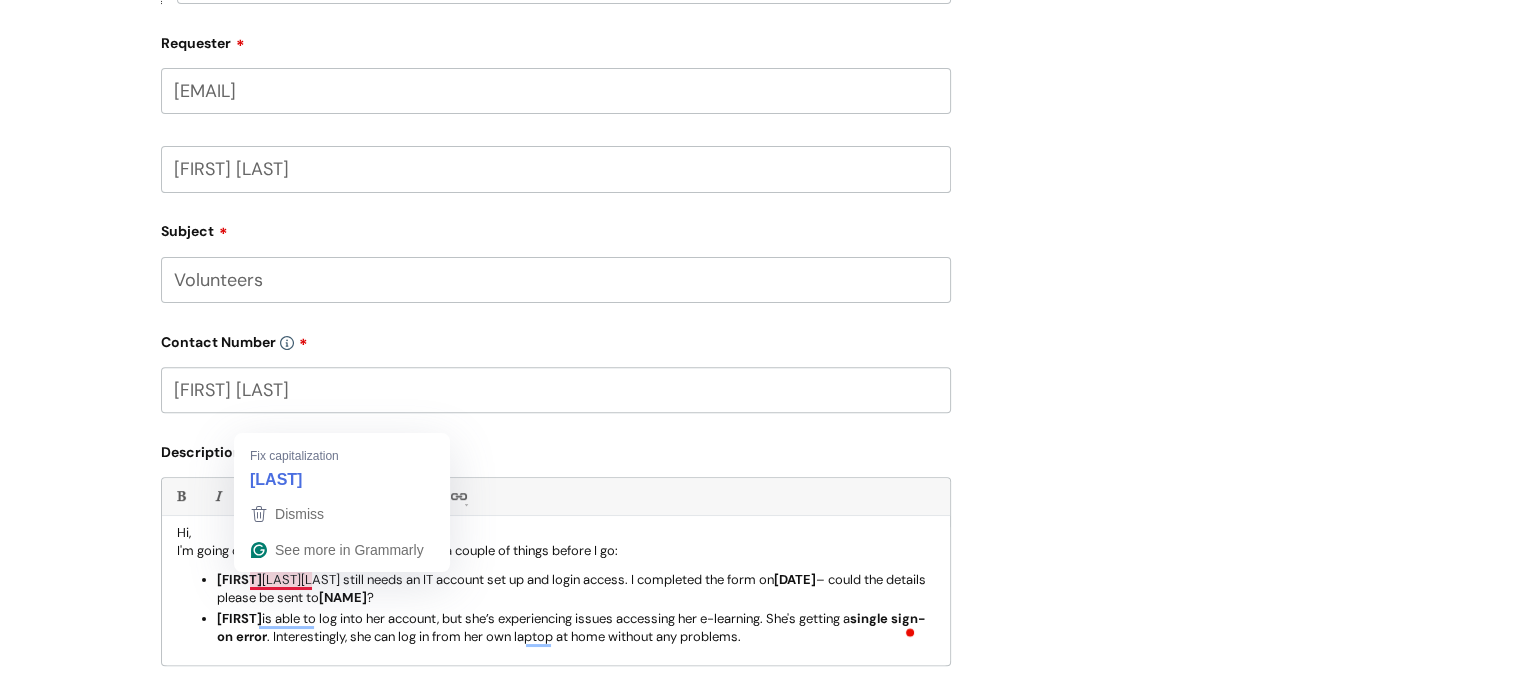 click on "[FIRST]  [LAST] still needs an IT account set up and login access. I completed the form on  [DATE]  – could the details please be sent to  [FIRST] [LAST] ?" at bounding box center [576, 589] 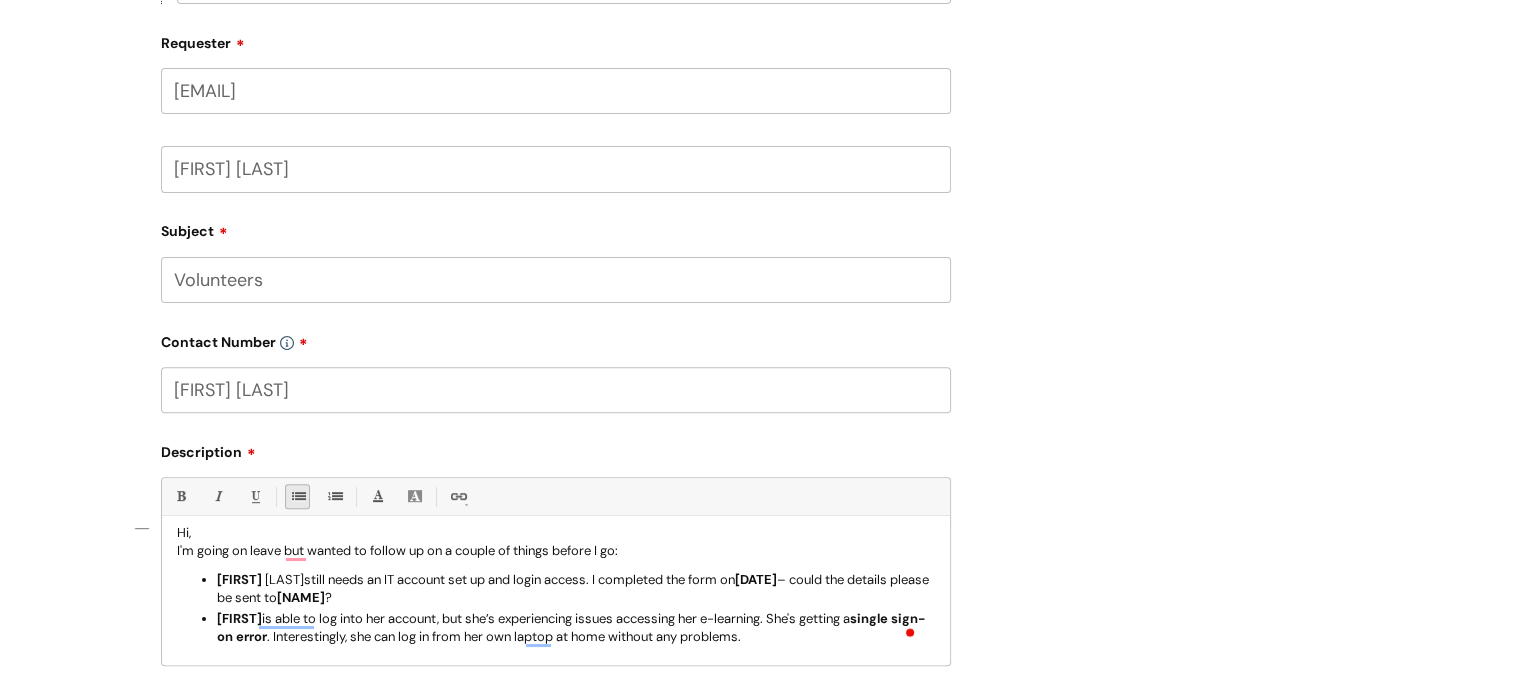 drag, startPoint x: 312, startPoint y: 578, endPoint x: 216, endPoint y: 579, distance: 96.00521 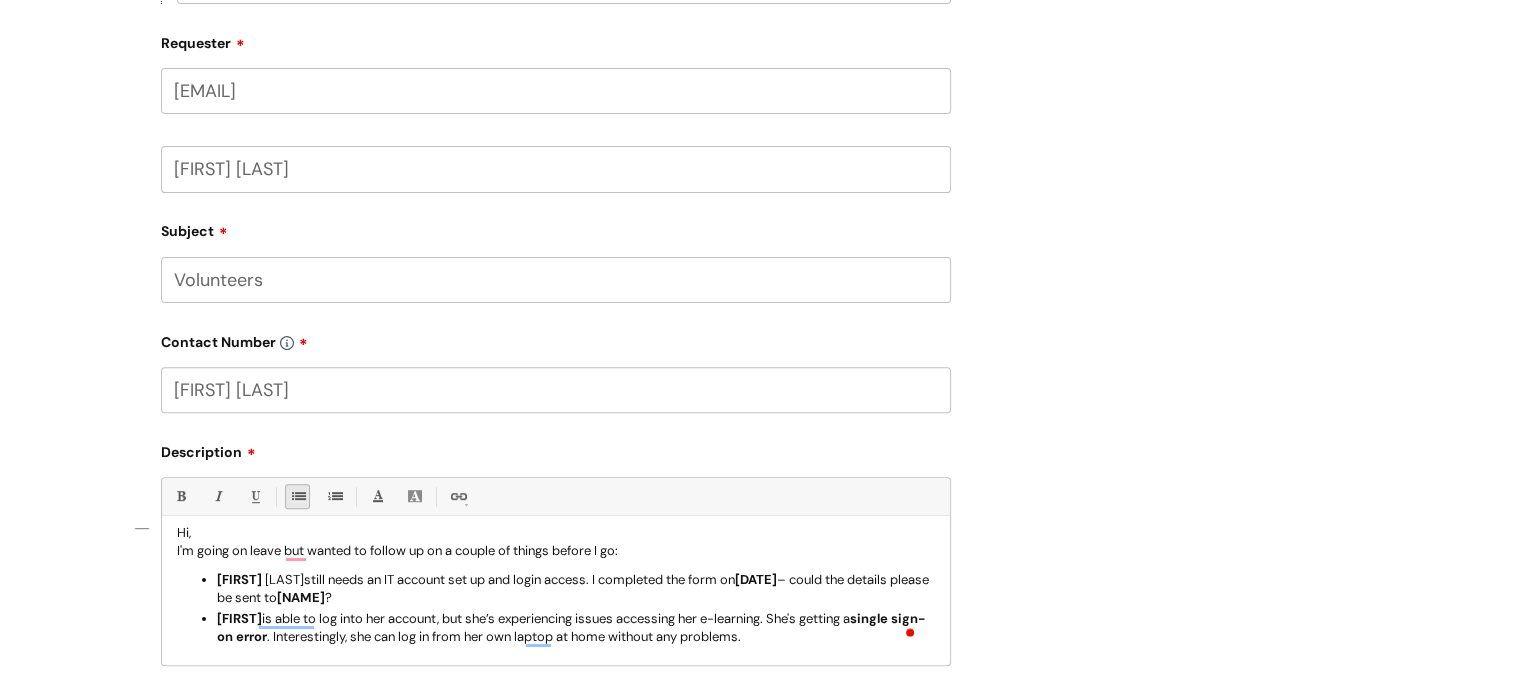 click on "[FIRST]  [LAST]  still needs an IT account set up and login access. I completed the form on  [DATE]  – could the details please be sent to  [FIRST] [LAST] ?" at bounding box center (576, 589) 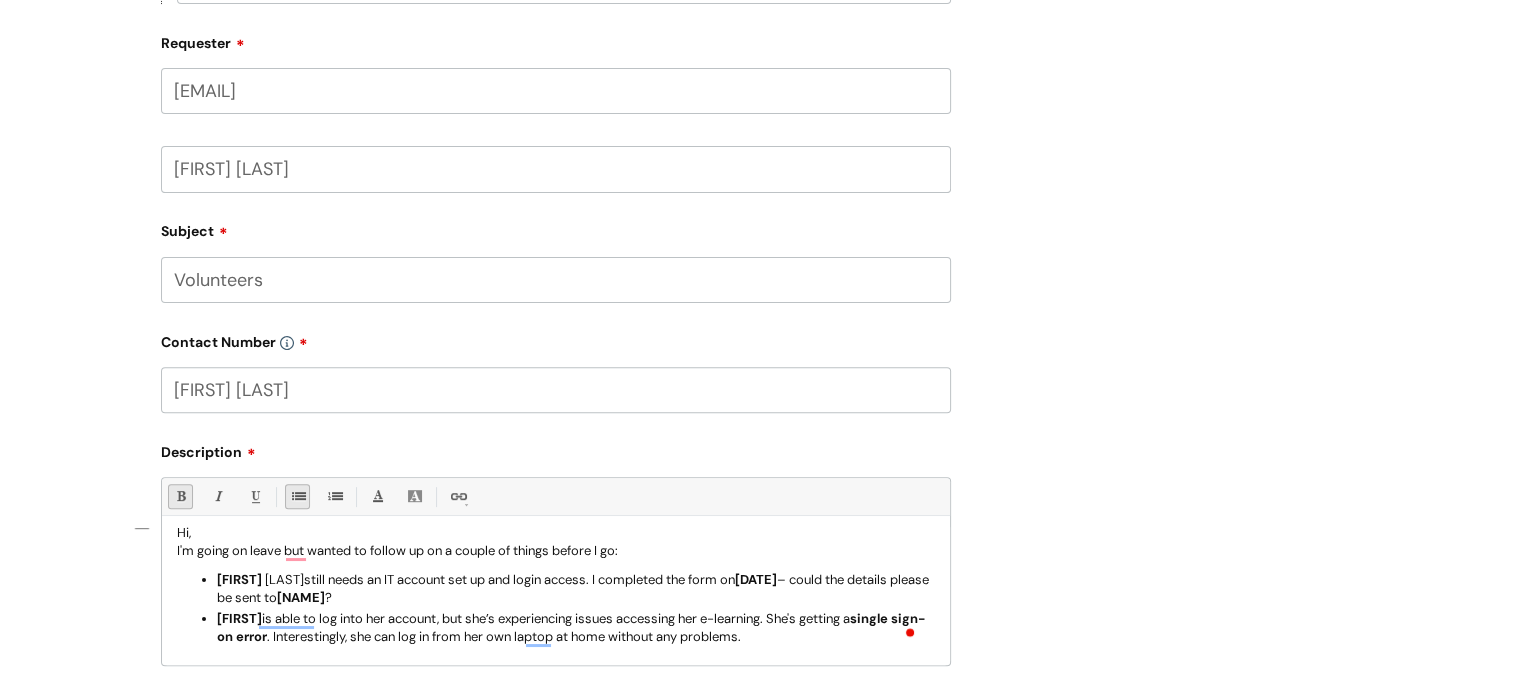 click on "Bold (Ctrl-B)" at bounding box center [180, 496] 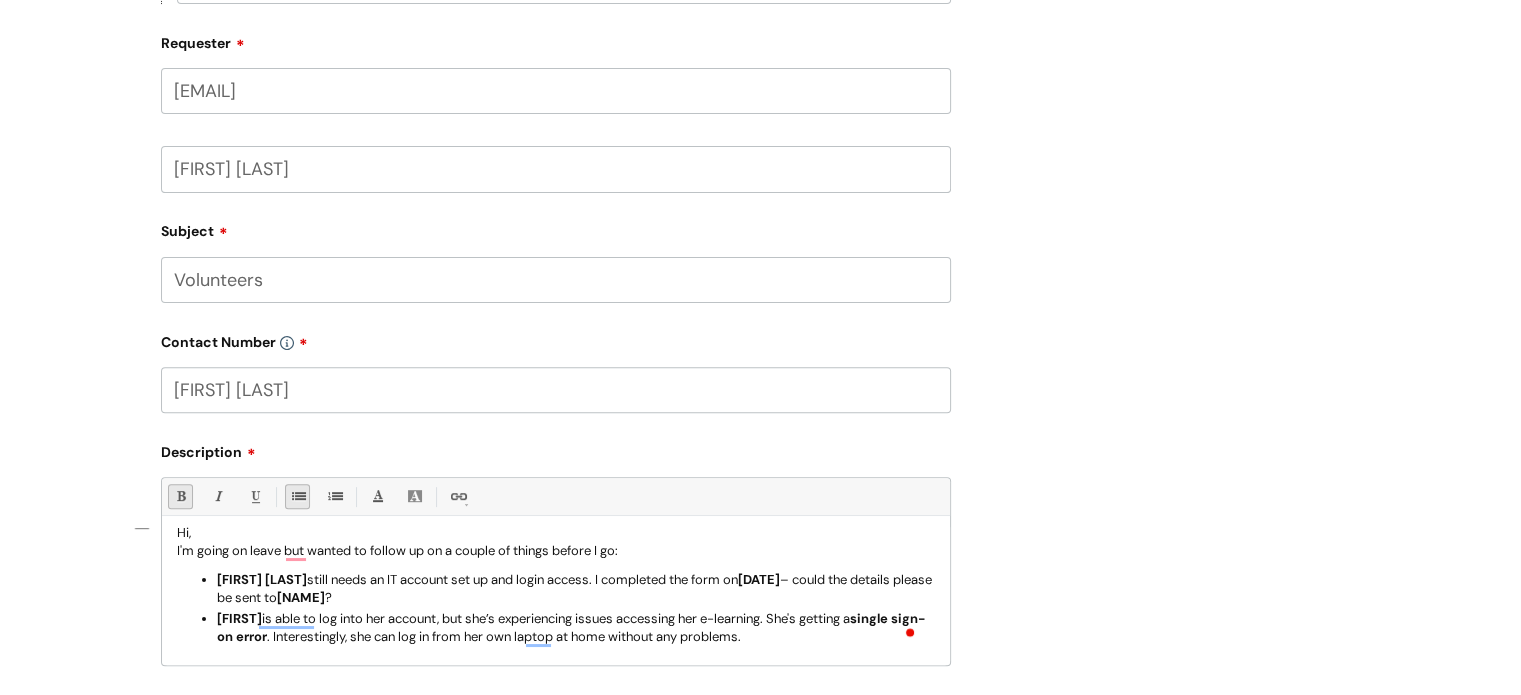 click on "Bold (Ctrl-B)" at bounding box center (180, 496) 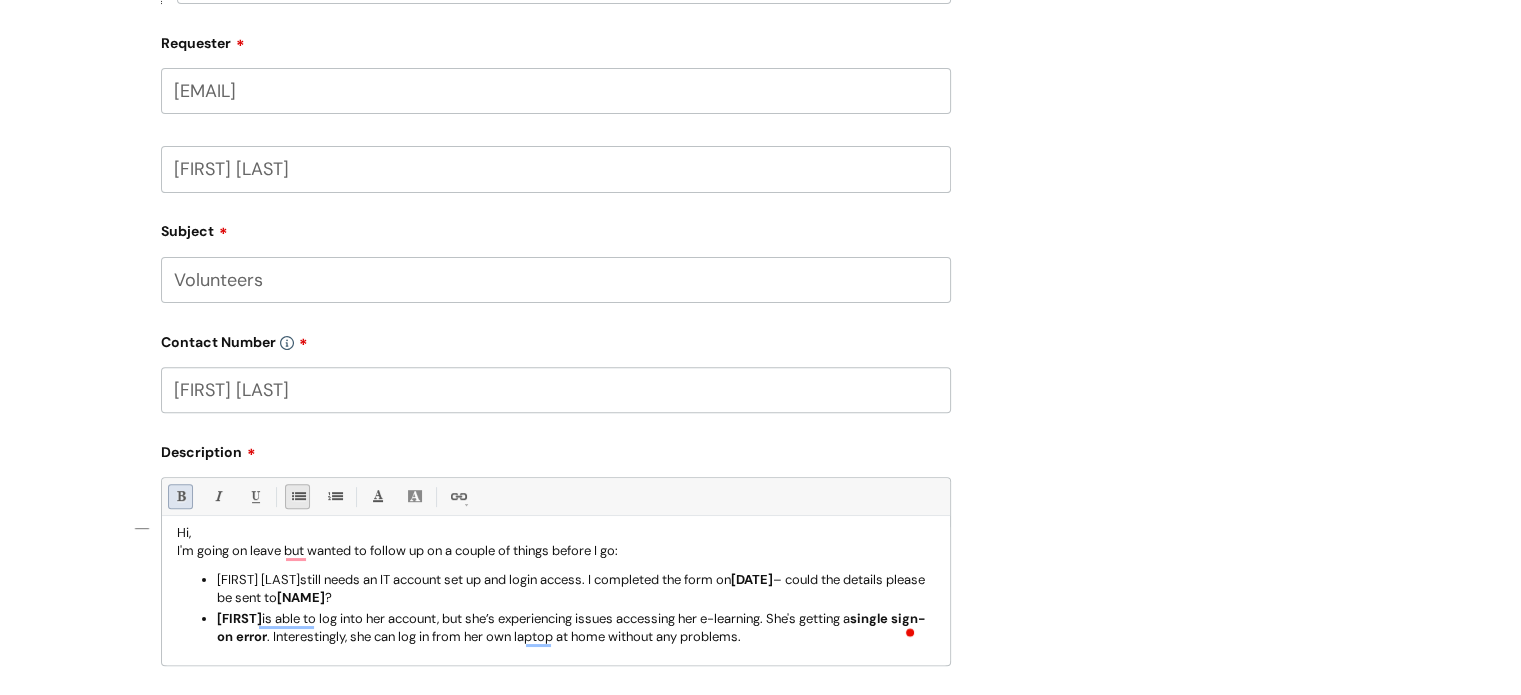 click on "Bold (Ctrl-B)" at bounding box center [180, 496] 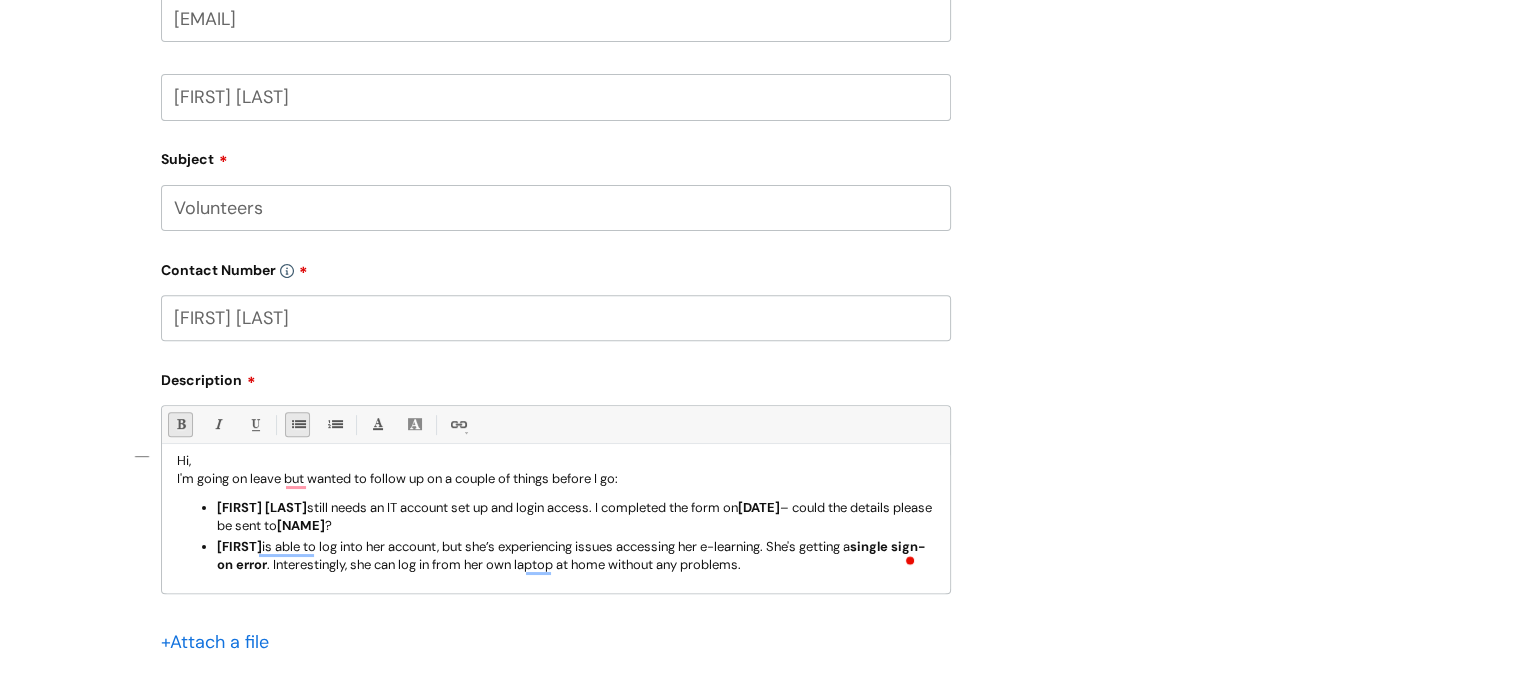 scroll, scrollTop: 700, scrollLeft: 0, axis: vertical 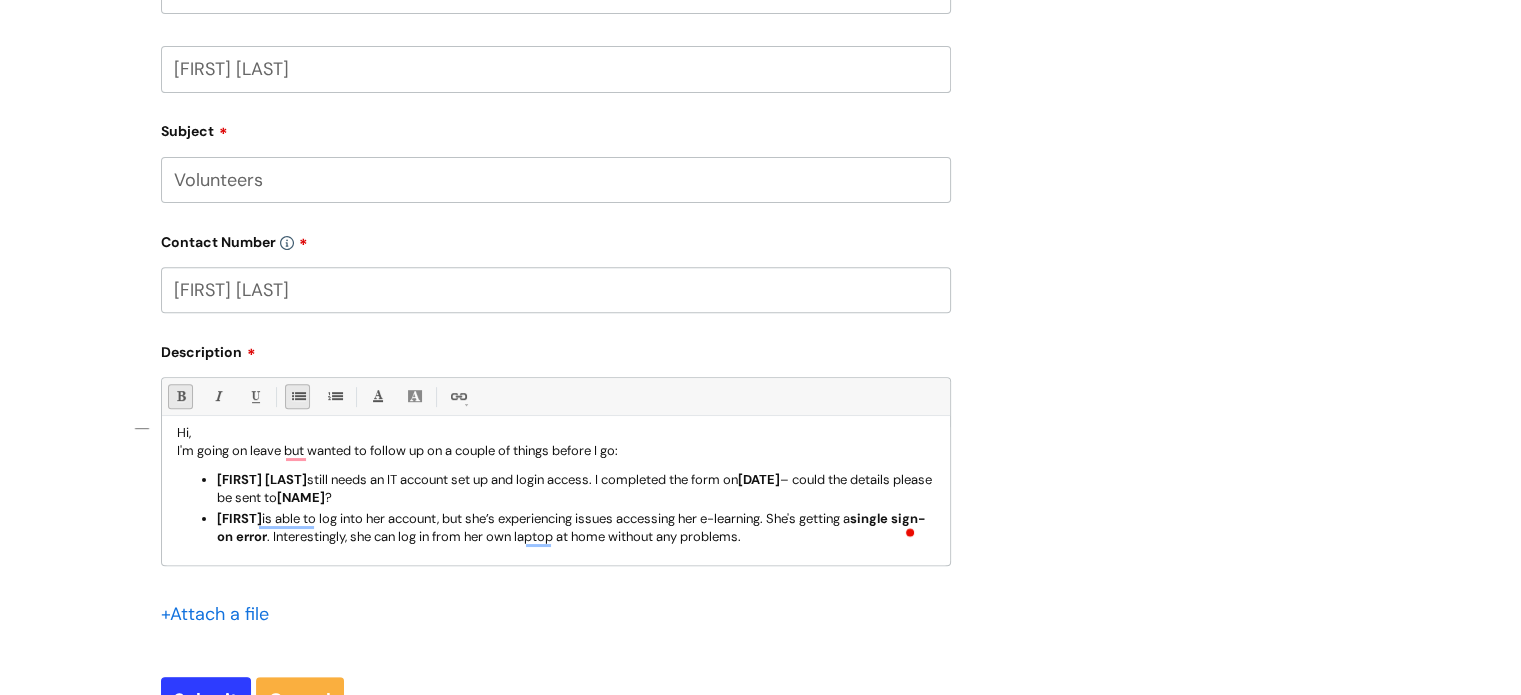click on "[FIRST]" at bounding box center (239, 518) 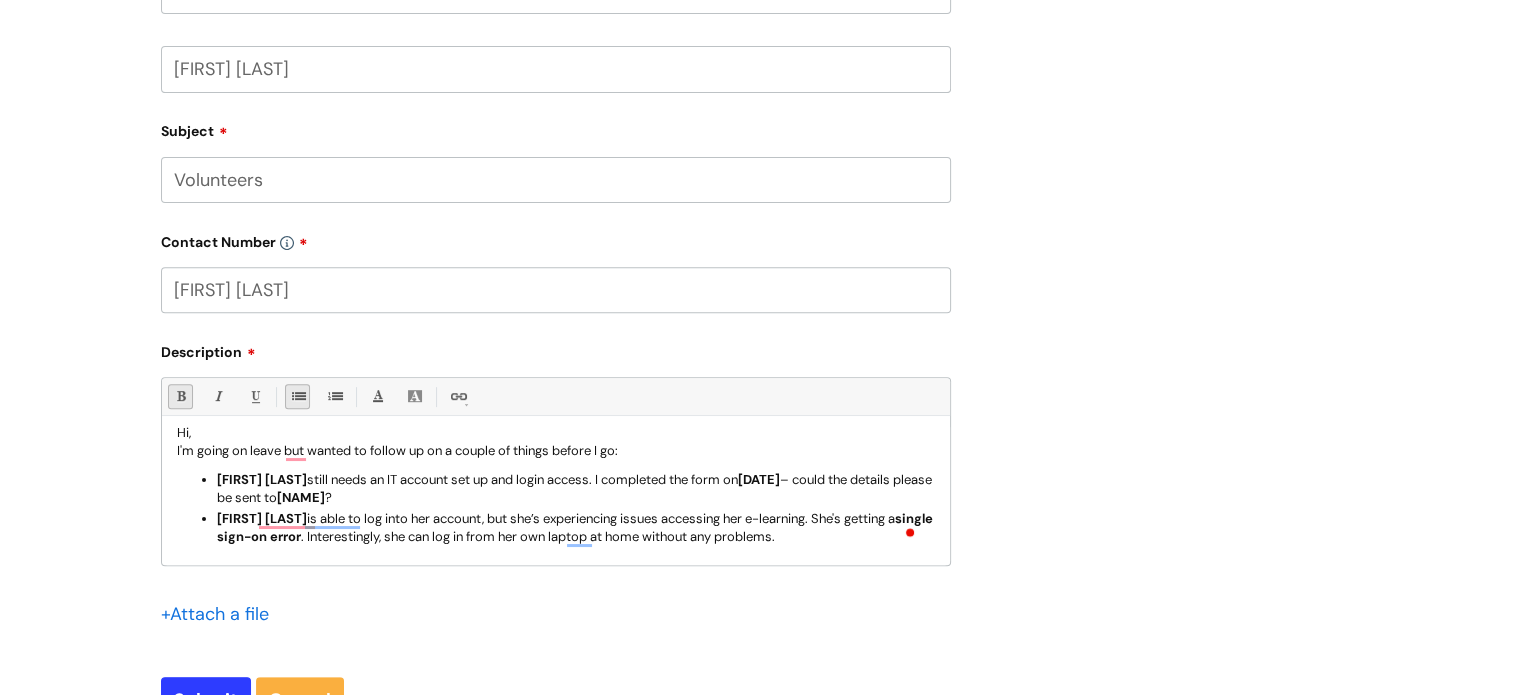 scroll, scrollTop: 800, scrollLeft: 0, axis: vertical 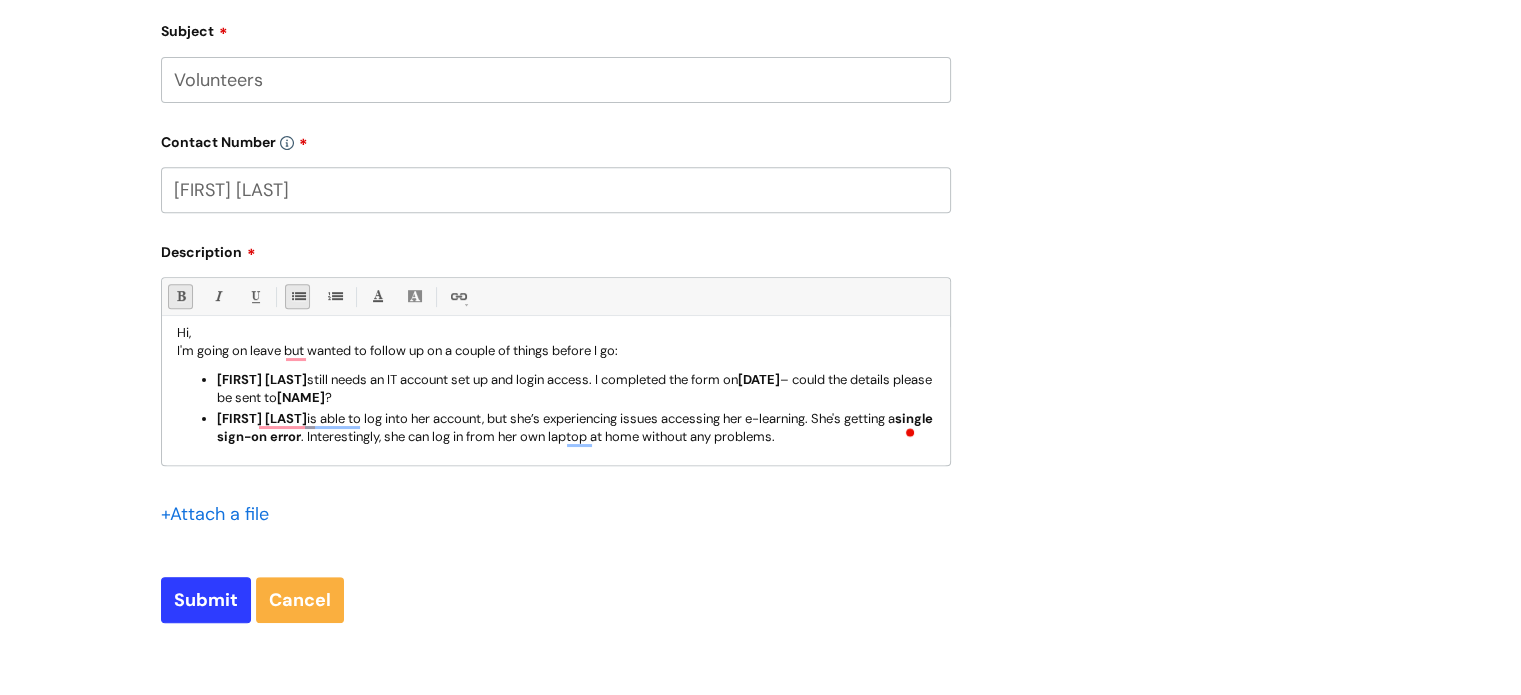click on "[FIRST]  [LAST] is able to log into her account, but she’s experiencing issues accessing her e-learning. She's getting a  single sign-on error . Interestingly, she can log in from her own laptop at home without any problems." at bounding box center (576, 428) 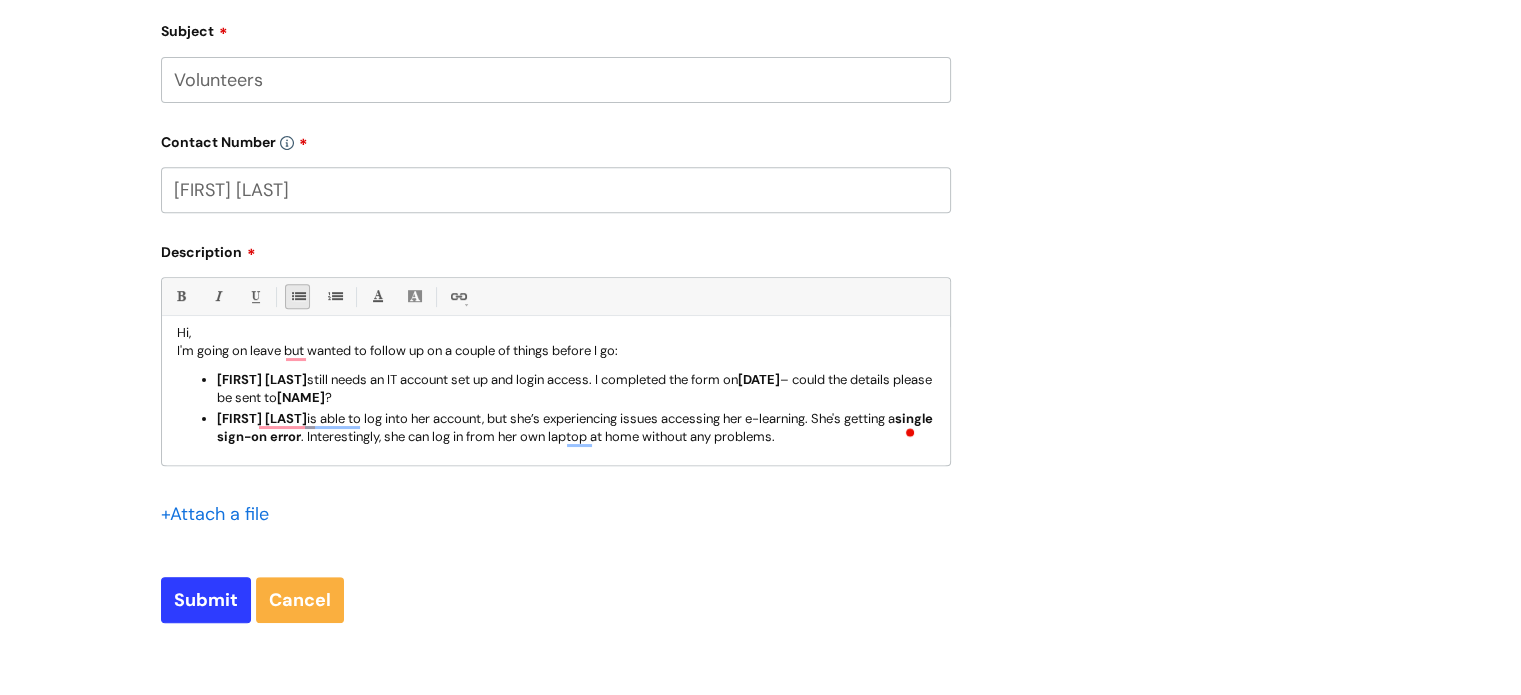 scroll, scrollTop: 20, scrollLeft: 0, axis: vertical 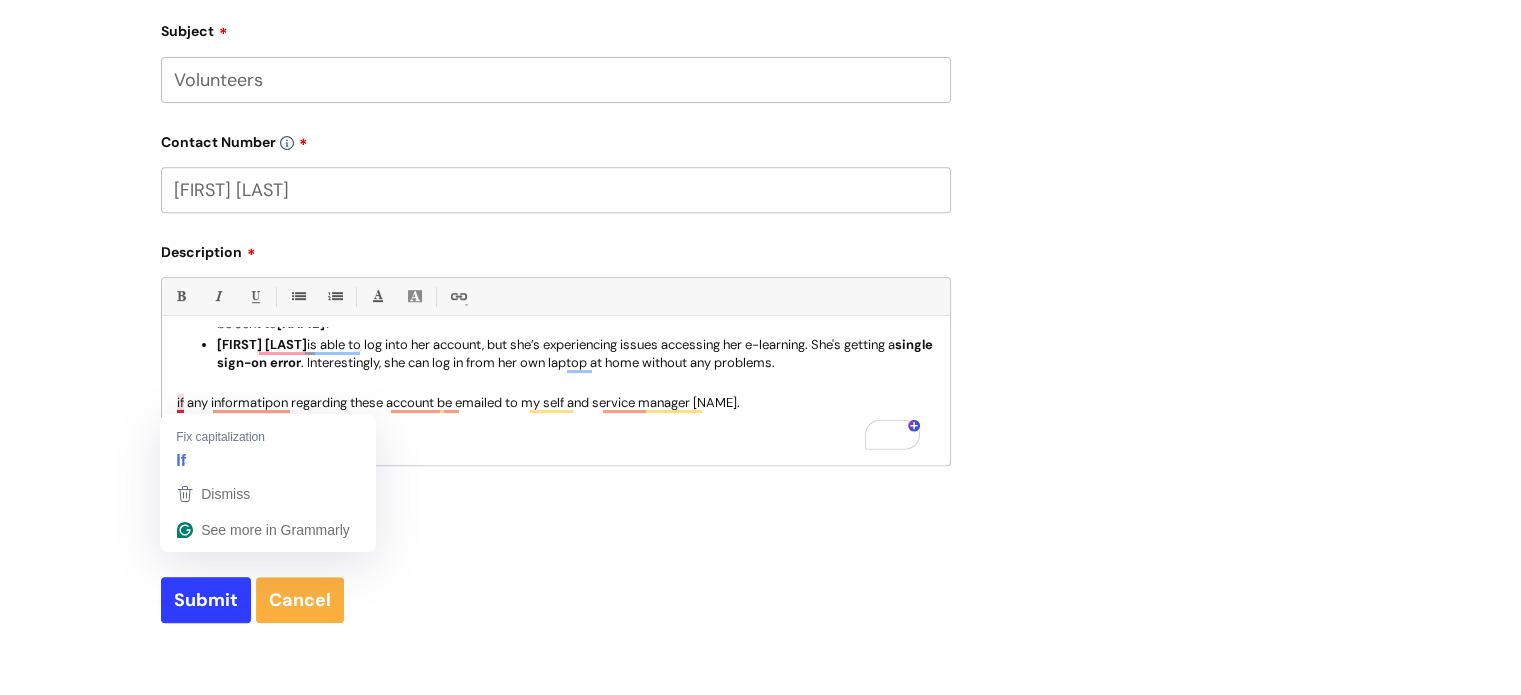 click on "if any informatipon regarding these account be emailed to my self and service manager [NAME]." at bounding box center (556, 403) 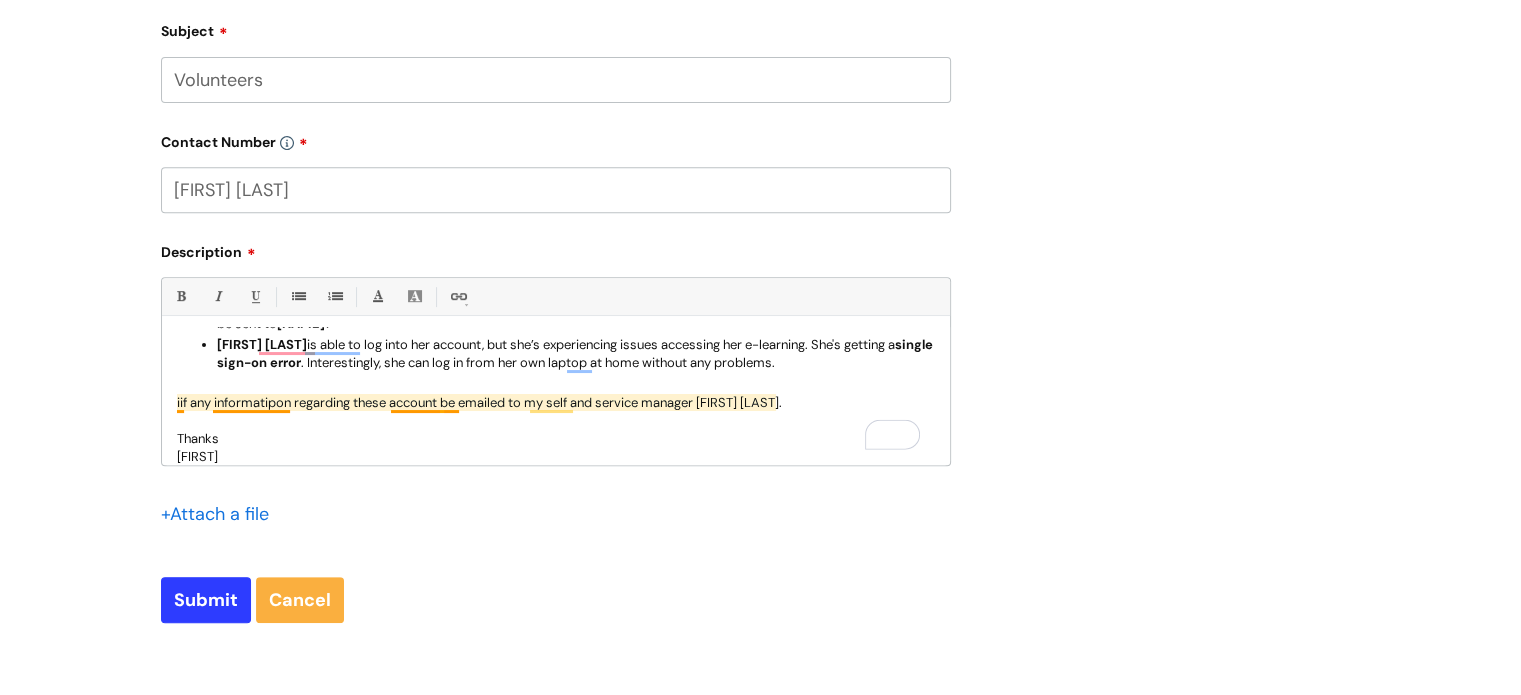 click on "i f any informatipon regarding these account be emailed to my self and service manager [FIRST] [LAST]." at bounding box center [556, 403] 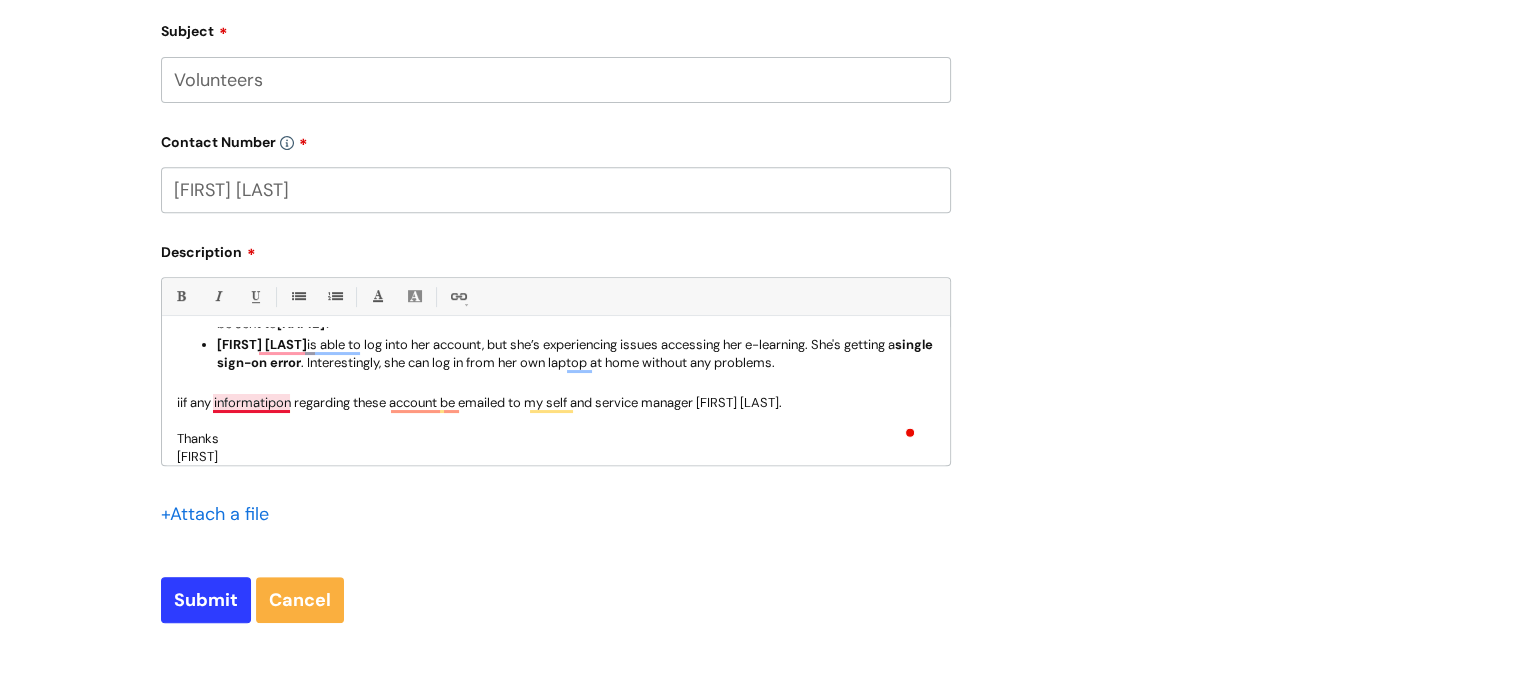 click on "i f any informatipon regarding these account be emailed to my self and service manager [FIRST] [LAST]." at bounding box center [556, 403] 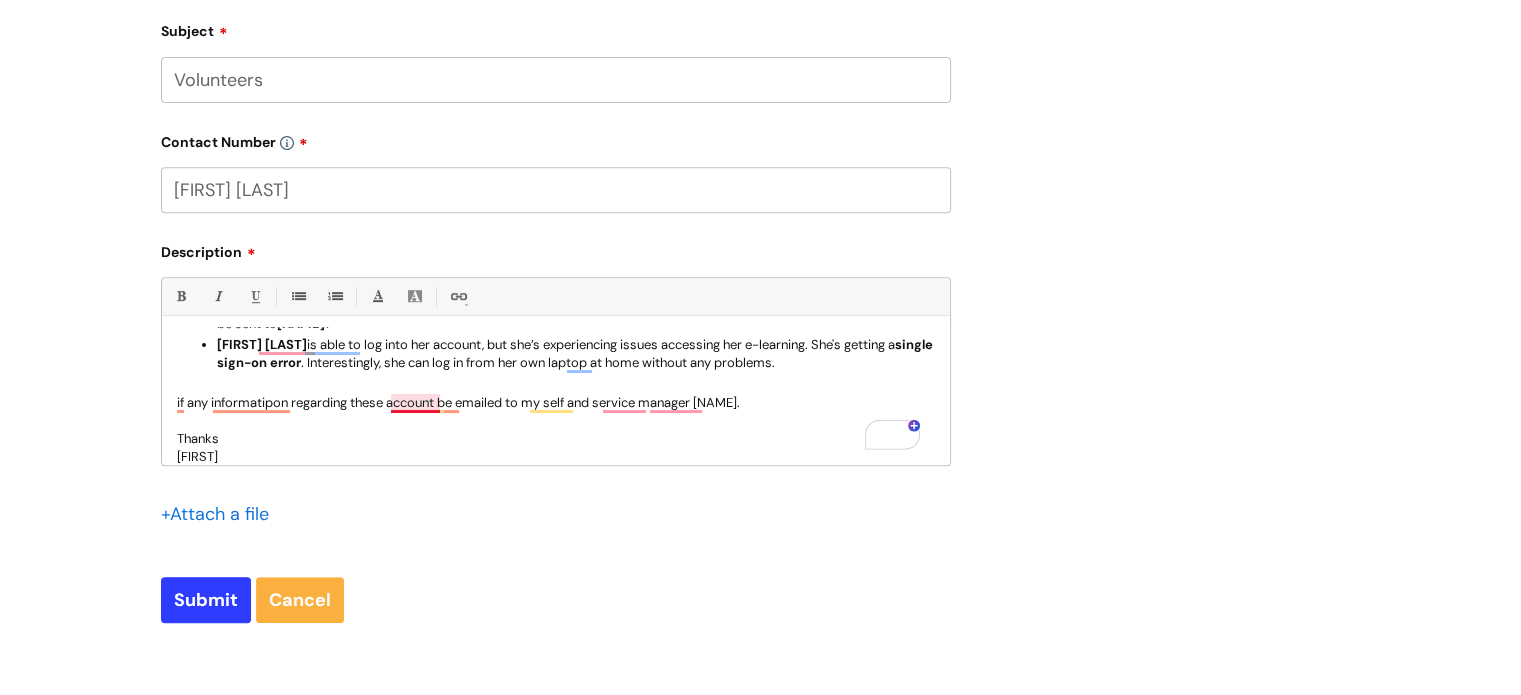 click on "if any infor matipon regarding these account be emailed to my self and service manager [NAME]." at bounding box center (556, 403) 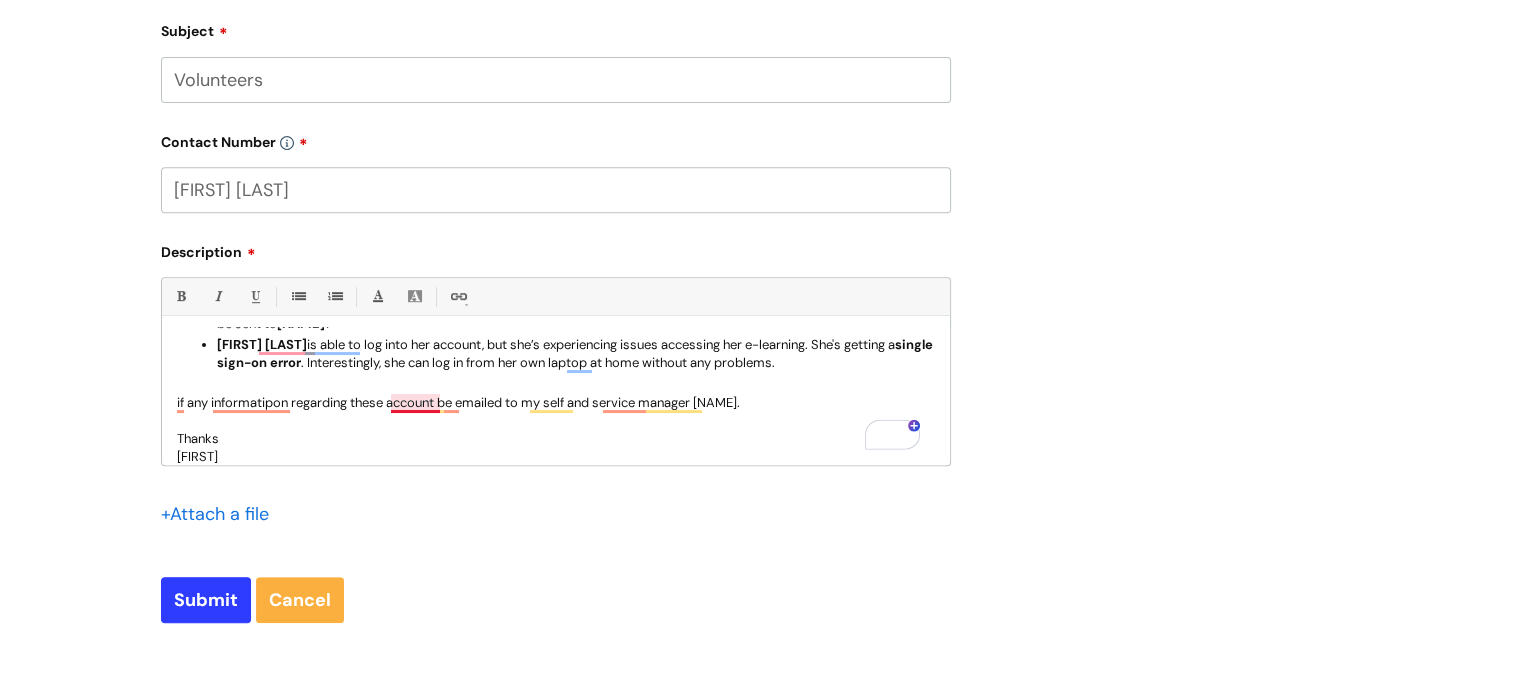 click on "if any infor matipon regarding these account be emailed to my self and service manager [NAME]." at bounding box center (556, 403) 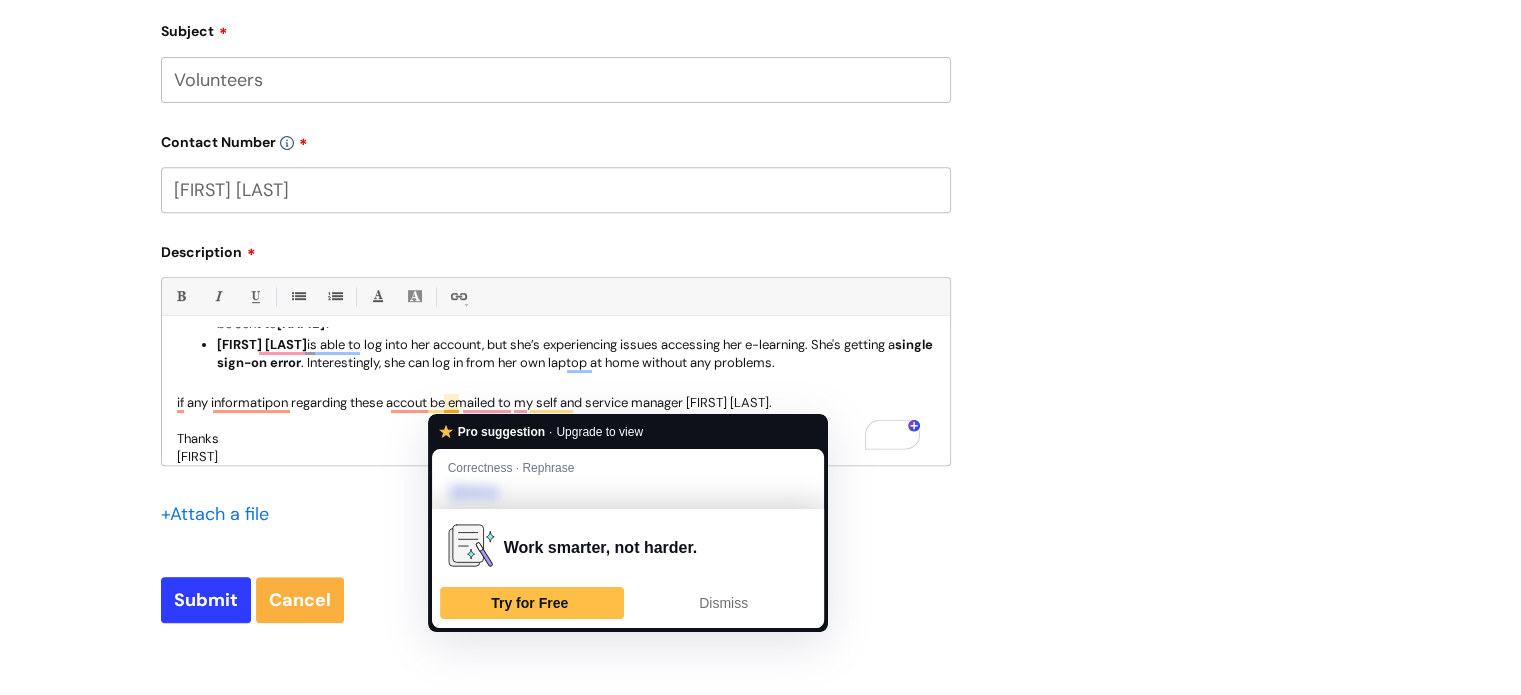 click on "i f any infor matipon regarding these accou nt be emailed to my self and service manager [FIRST] [LAST]." at bounding box center [556, 403] 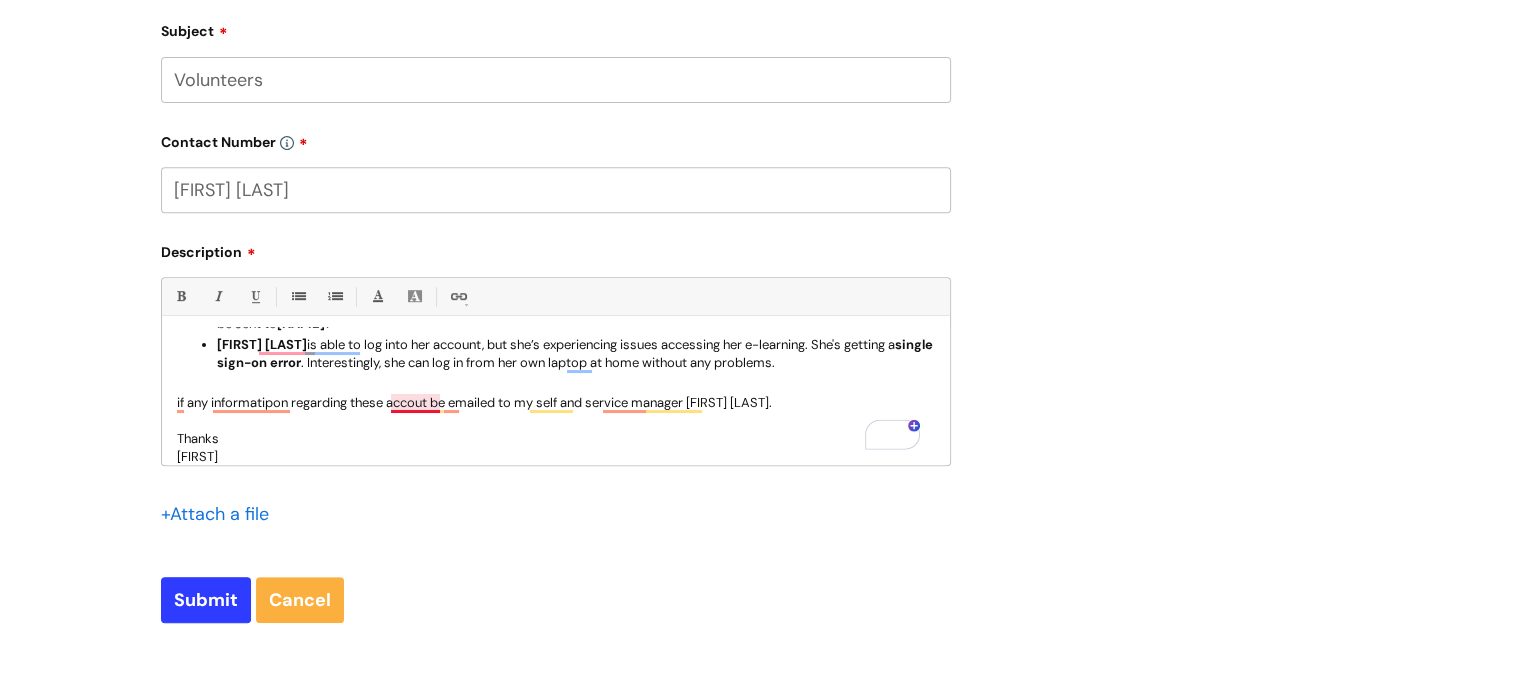 click on "i f any infor matipon regarding these accou nt be emailed to my self and service manager [FIRST] [LAST]." at bounding box center [556, 403] 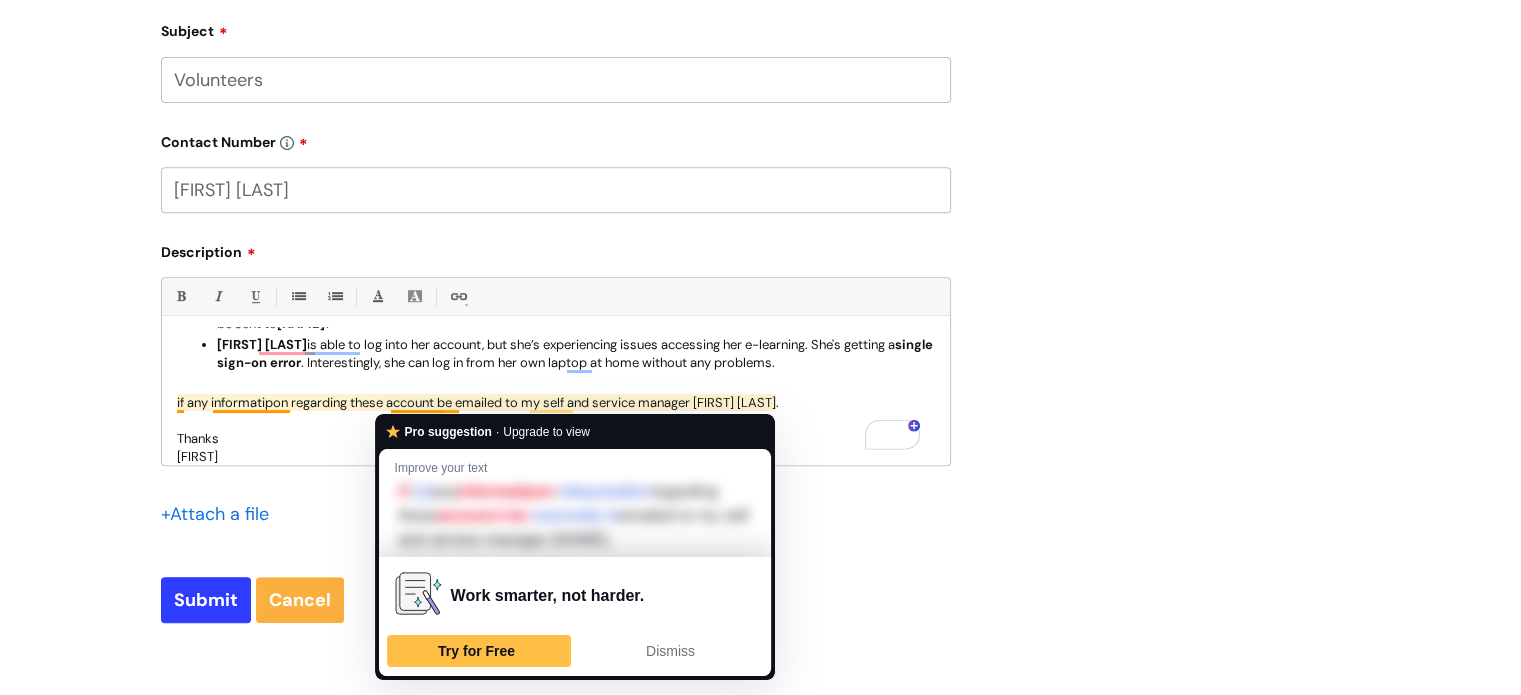 click on "i f any infor matipon regarding these accou n t be emailed to my self and service manager [FIRST] [LAST]." at bounding box center (556, 403) 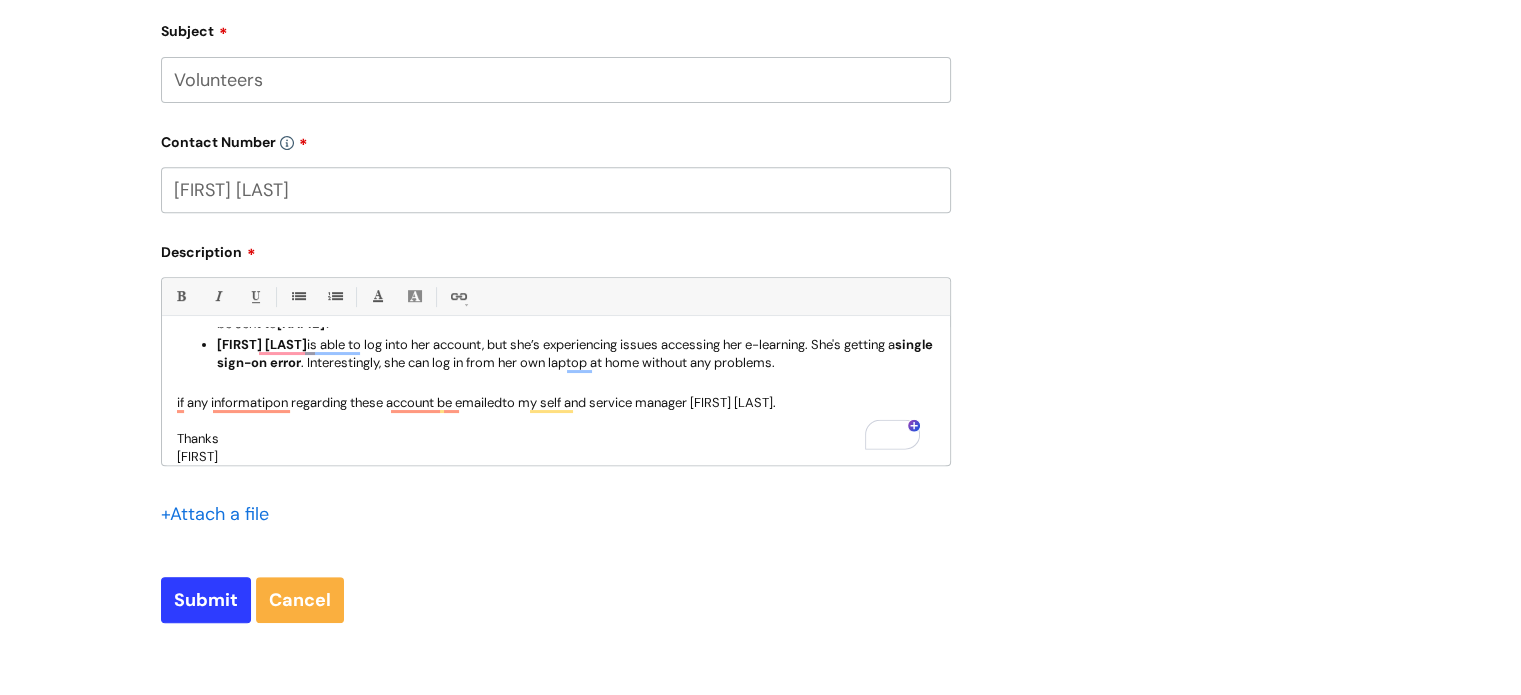 click on "i f any infor matipon regarding these accou n t be emailed  to my self and service manager [FIRST] [LAST]." at bounding box center [556, 403] 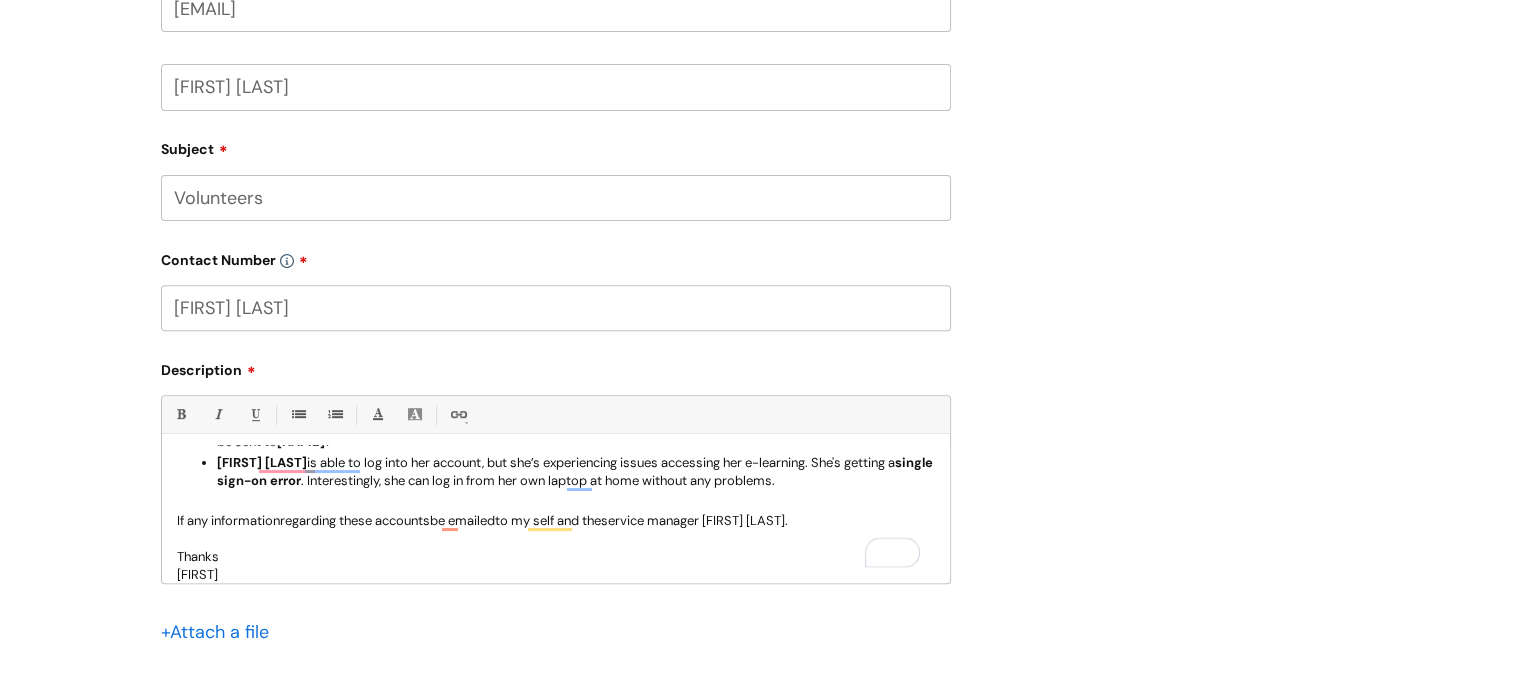 scroll, scrollTop: 700, scrollLeft: 0, axis: vertical 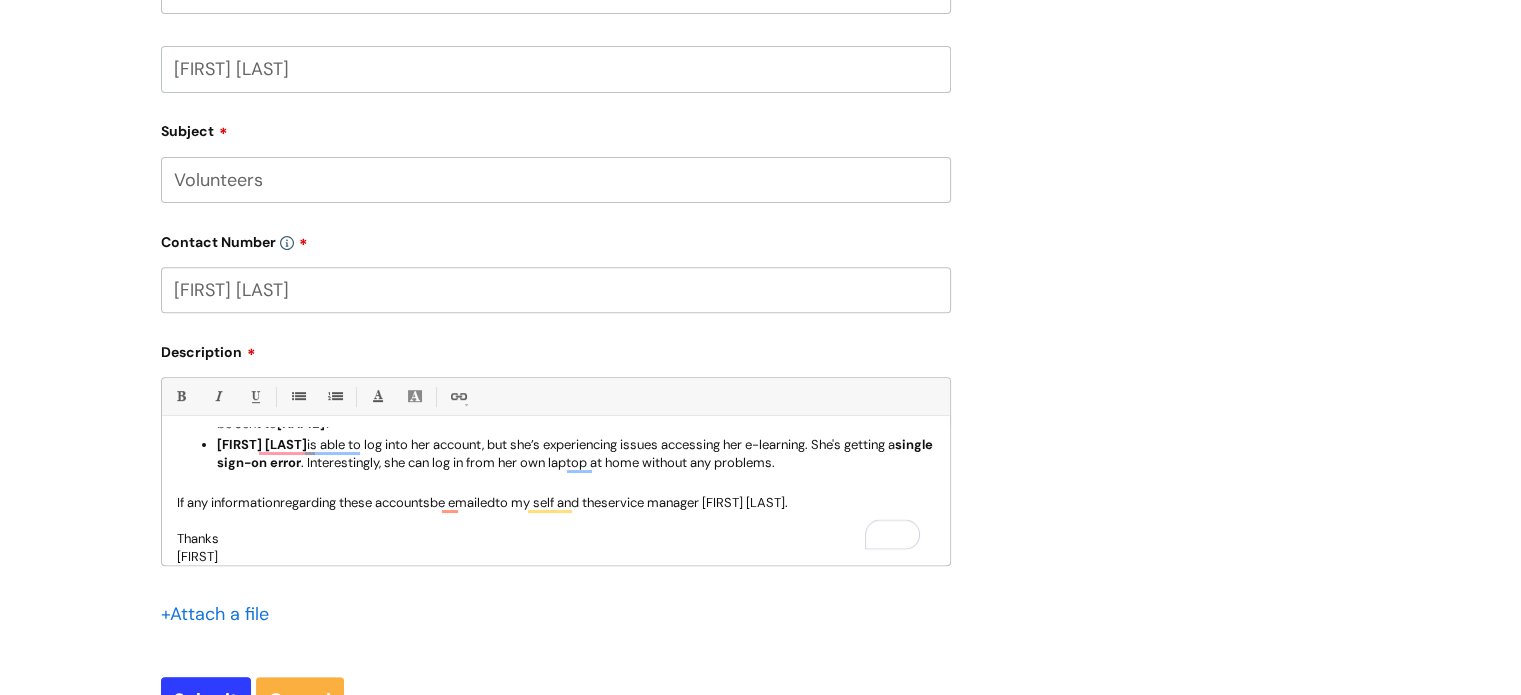 click on "If any information  regarding these accounts  be emailed  to my self and the  service manager [NAME]." at bounding box center [556, 503] 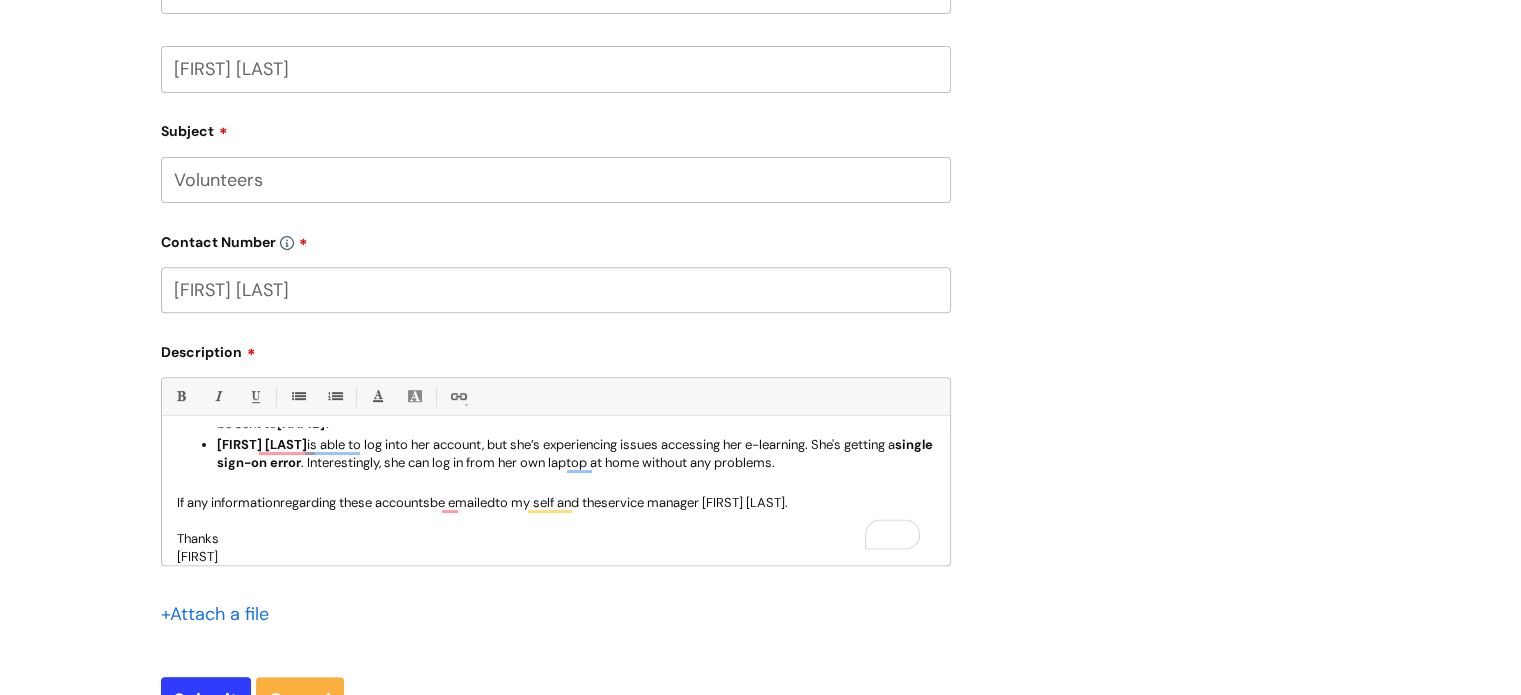 scroll, scrollTop: 28, scrollLeft: 0, axis: vertical 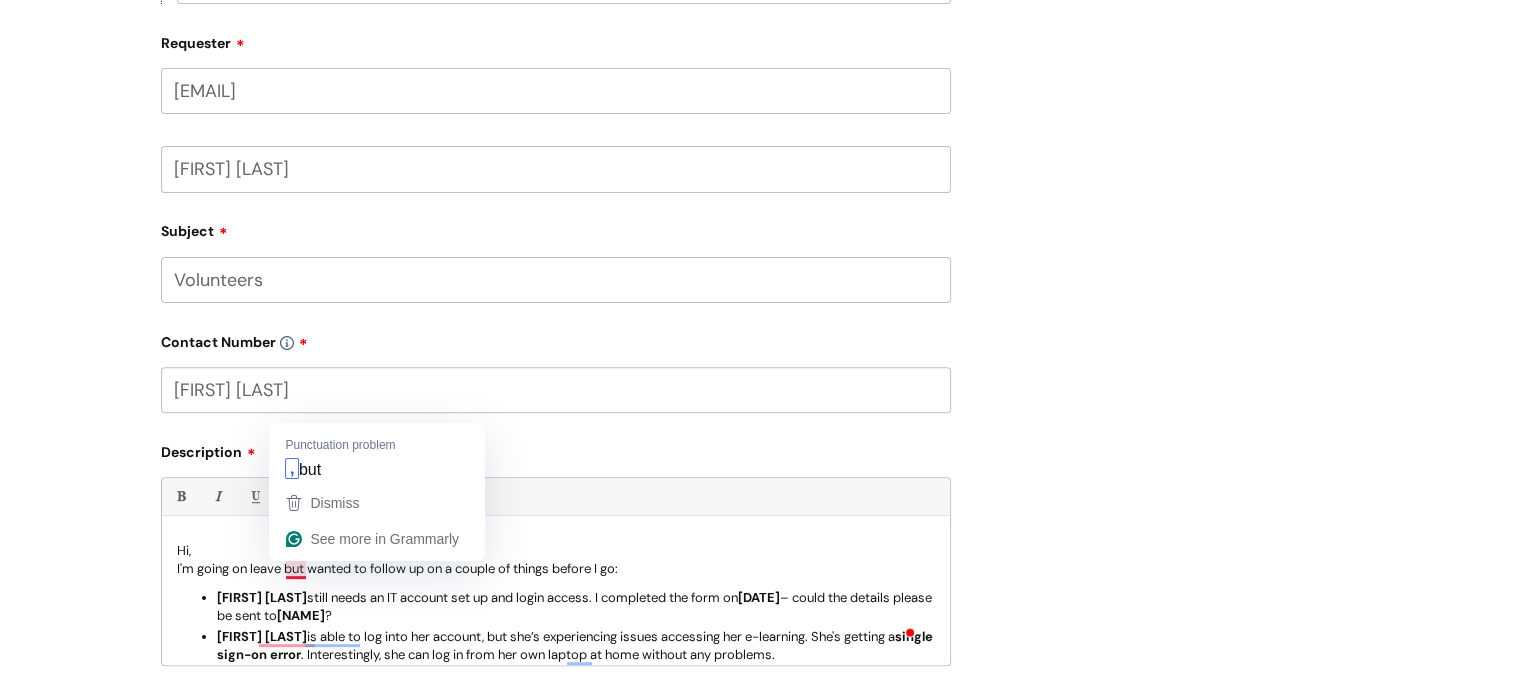 click on "Hi,
I'm going on leave but wanted to follow up on a couple of things before I go:" at bounding box center (556, 560) 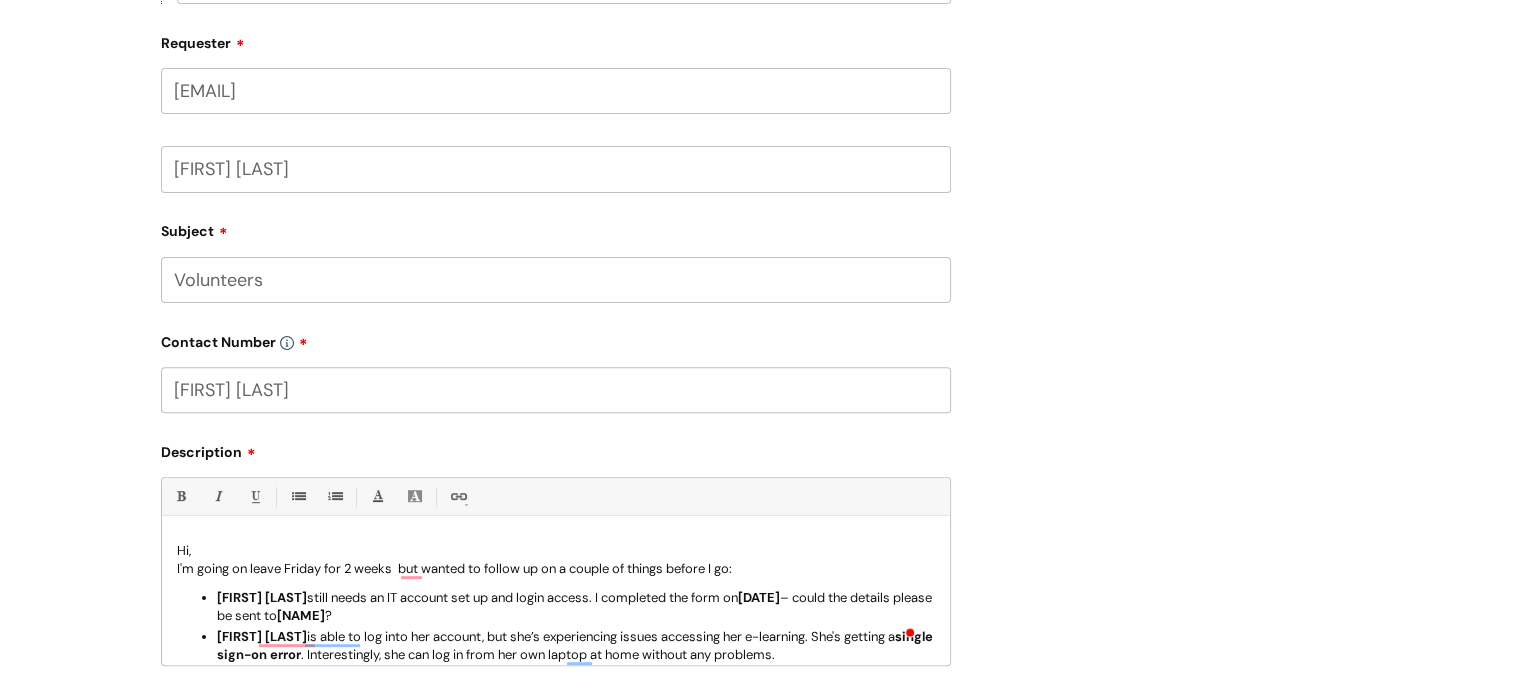 scroll, scrollTop: 72, scrollLeft: 0, axis: vertical 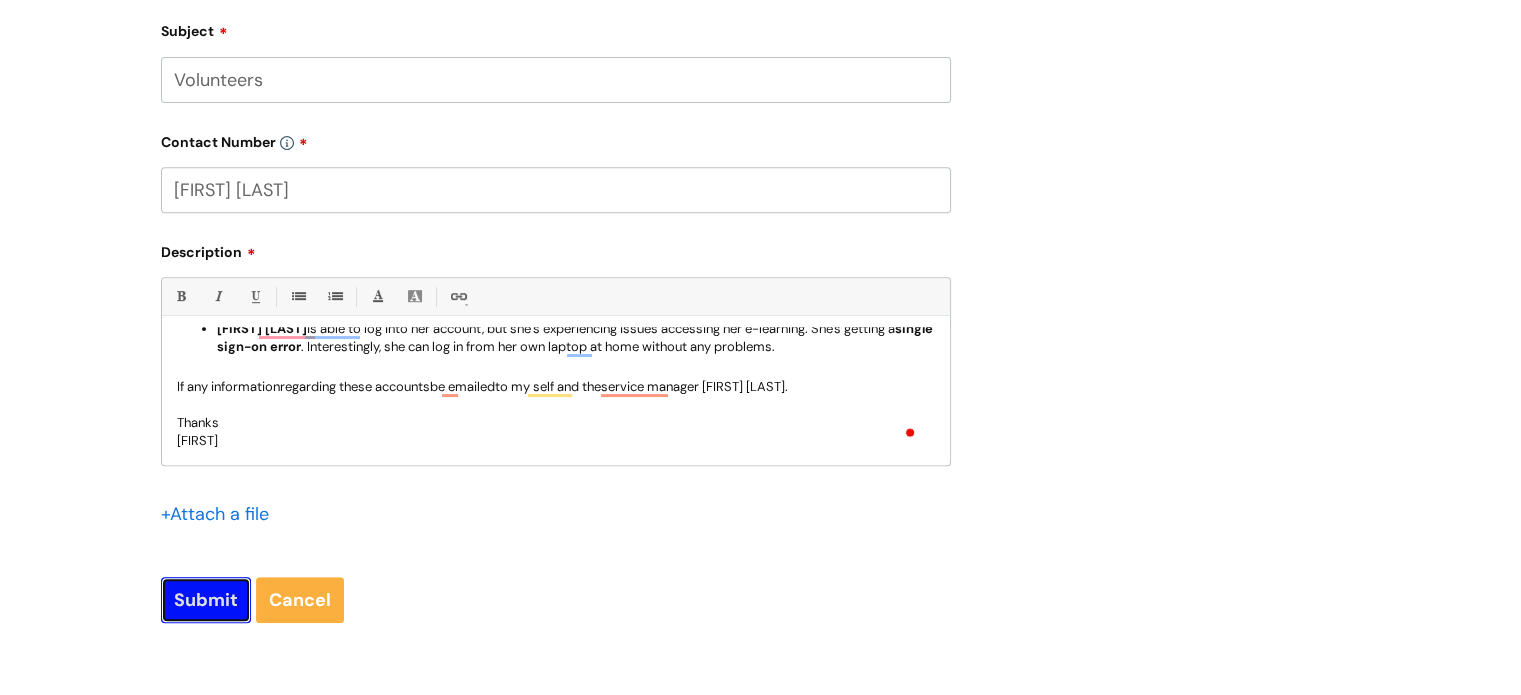 click on "Submit" at bounding box center [206, 600] 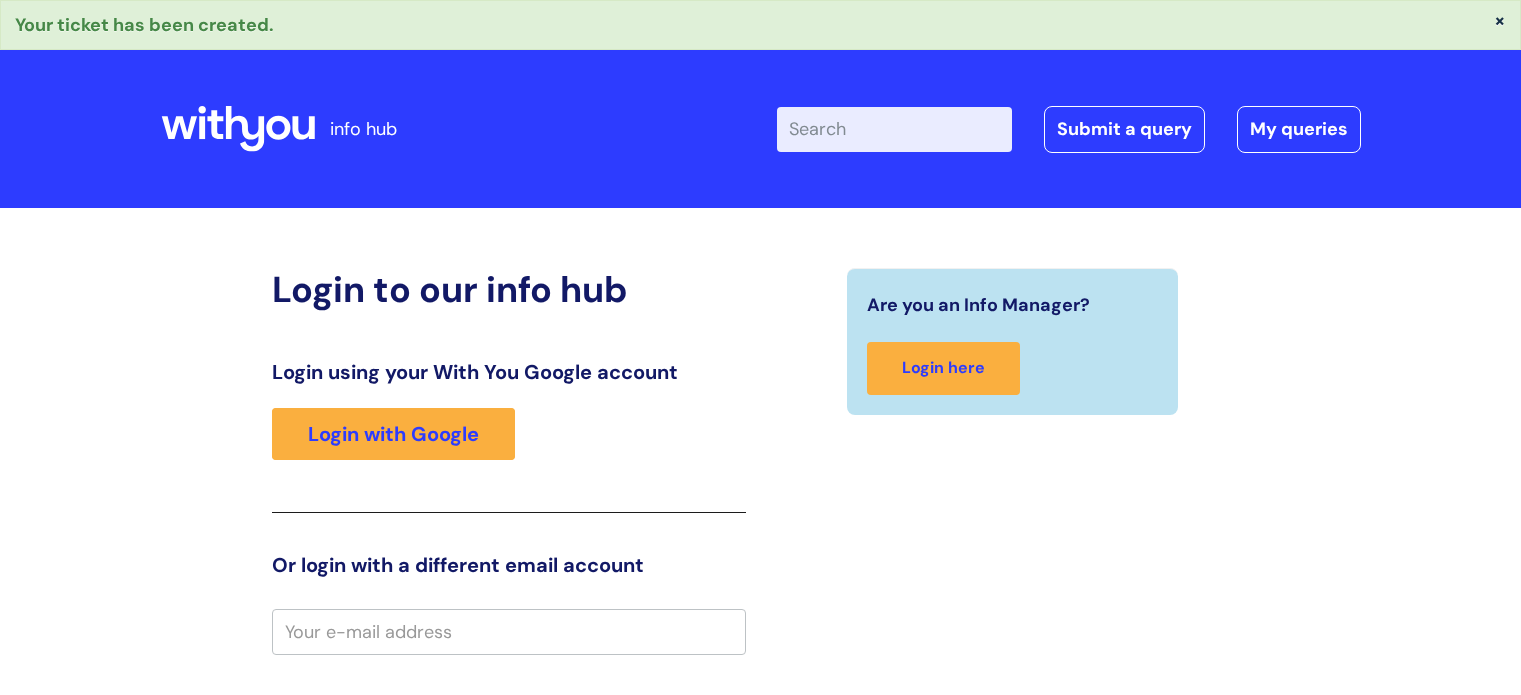 scroll, scrollTop: 0, scrollLeft: 0, axis: both 